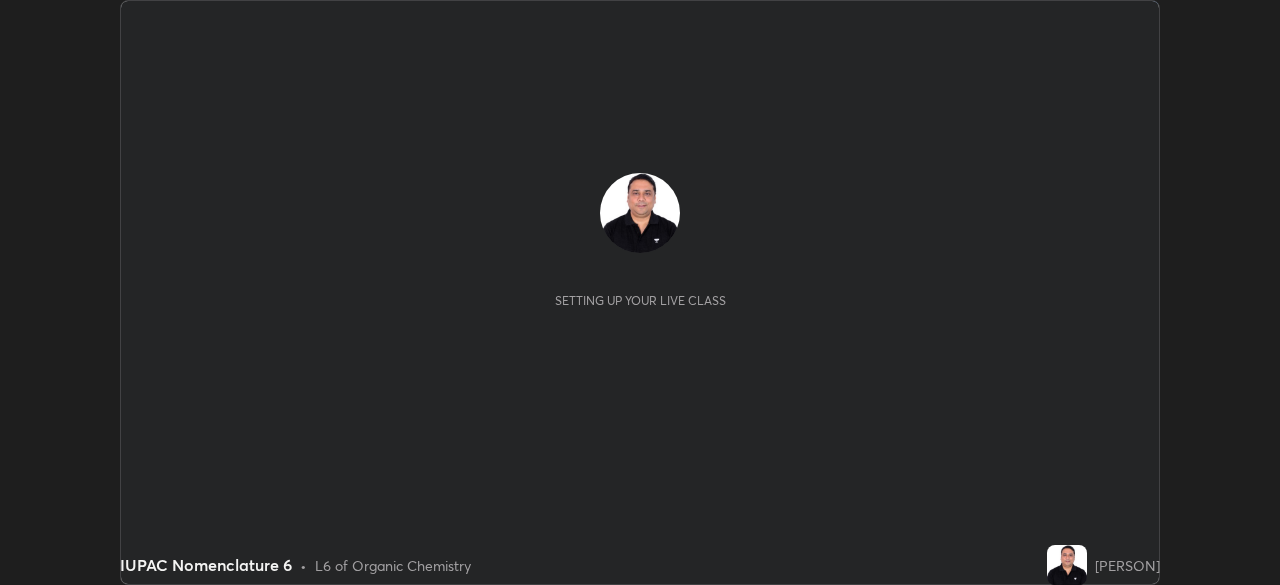 scroll, scrollTop: 0, scrollLeft: 0, axis: both 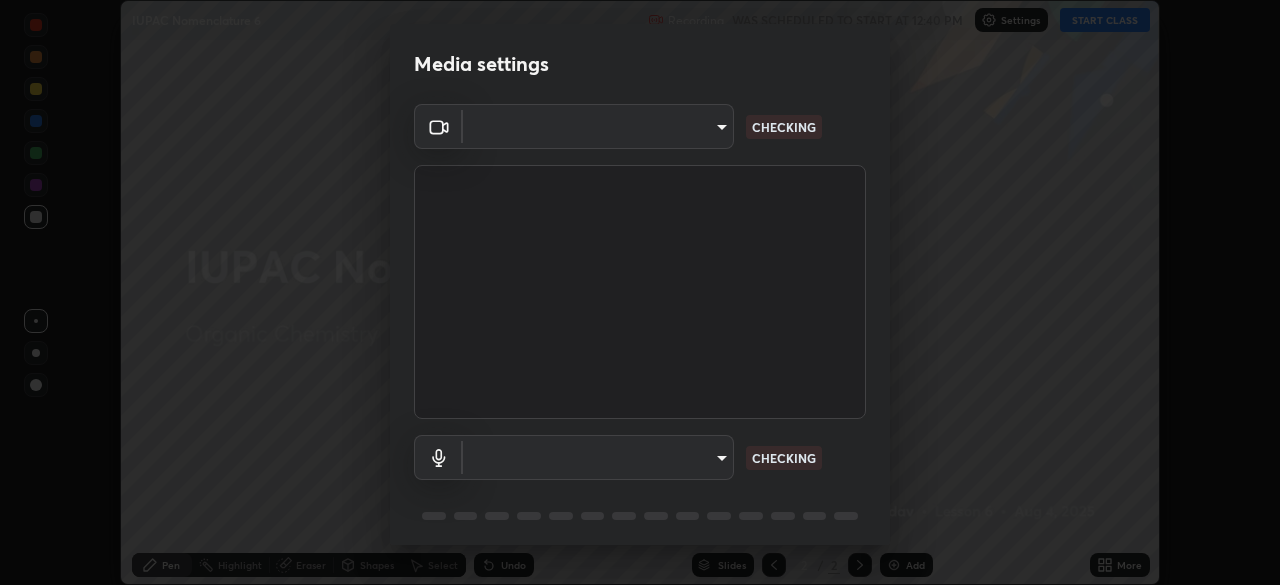 click on "Erase all IUPAC Nomenclature 6 Recording WAS SCHEDULED TO START AT  12:40 PM Settings START CLASS Setting up your live class IUPAC Nomenclature 6 • L6 of Organic Chemistry [PERSON] Pen Highlight Eraser Shapes Select Undo Slides 2 / 2 Add More No doubts shared Encourage your learners to ask a doubt for better clarity Report an issue Reason for reporting Buffering Chat not working Audio - Video sync issue Educator video quality low ​ Attach an image Report Media settings ​ CHECKING ​ CHECKING 1 / 5 Next" at bounding box center (640, 292) 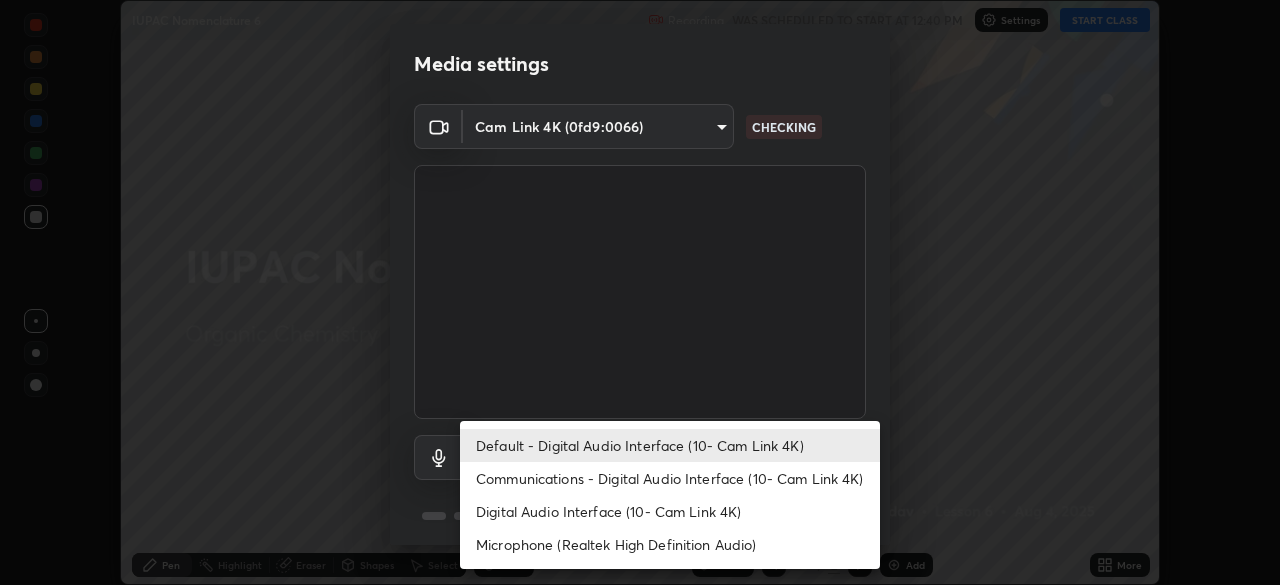 click on "Communications - Digital Audio Interface (10- Cam Link 4K)" at bounding box center (670, 478) 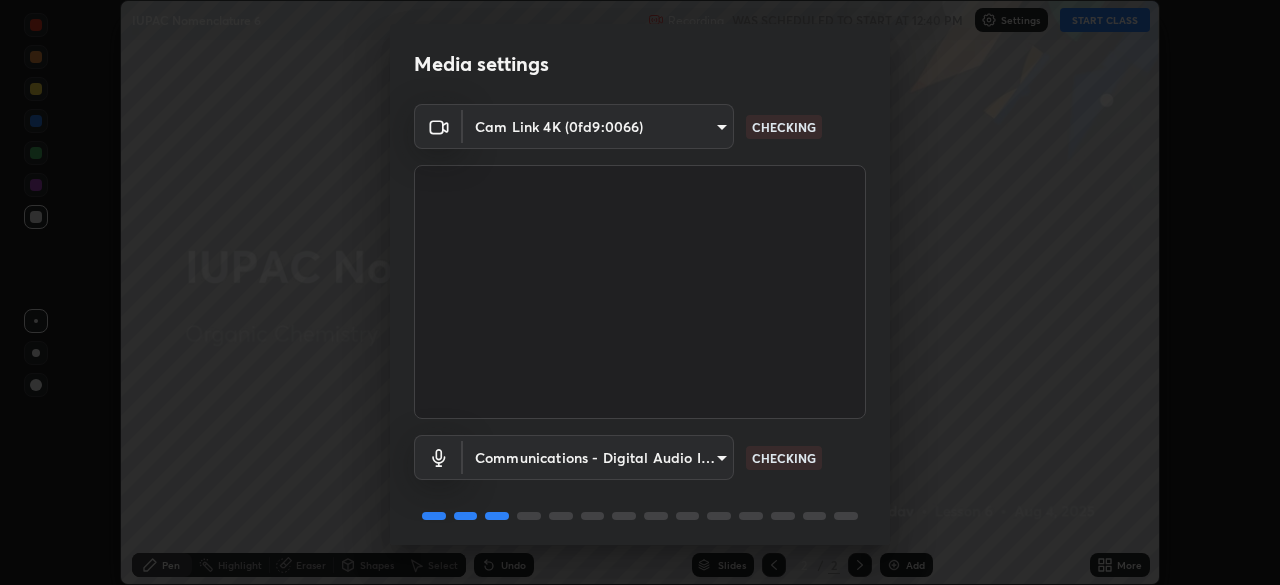 click on "Erase all IUPAC Nomenclature 6 Recording WAS SCHEDULED TO START AT  12:40 PM Settings START CLASS Setting up your live class IUPAC Nomenclature 6 • L6 of Organic Chemistry [PERSON] Pen Highlight Eraser Shapes Select Undo Slides 2 / 2 Add More No doubts shared Encourage your learners to ask a doubt for better clarity Report an issue Reason for reporting Buffering Chat not working Audio - Video sync issue Educator video quality low ​ Attach an image Report Media settings Cam Link 4K (0fd9:0066) 0e114441cbe779e85303371d73fd83a2552e2960a2ed0149865c247460c0f0fe CHECKING Communications - Digital Audio Interface (10- Cam Link 4K) communications CHECKING 1 / 5 Next" at bounding box center (640, 292) 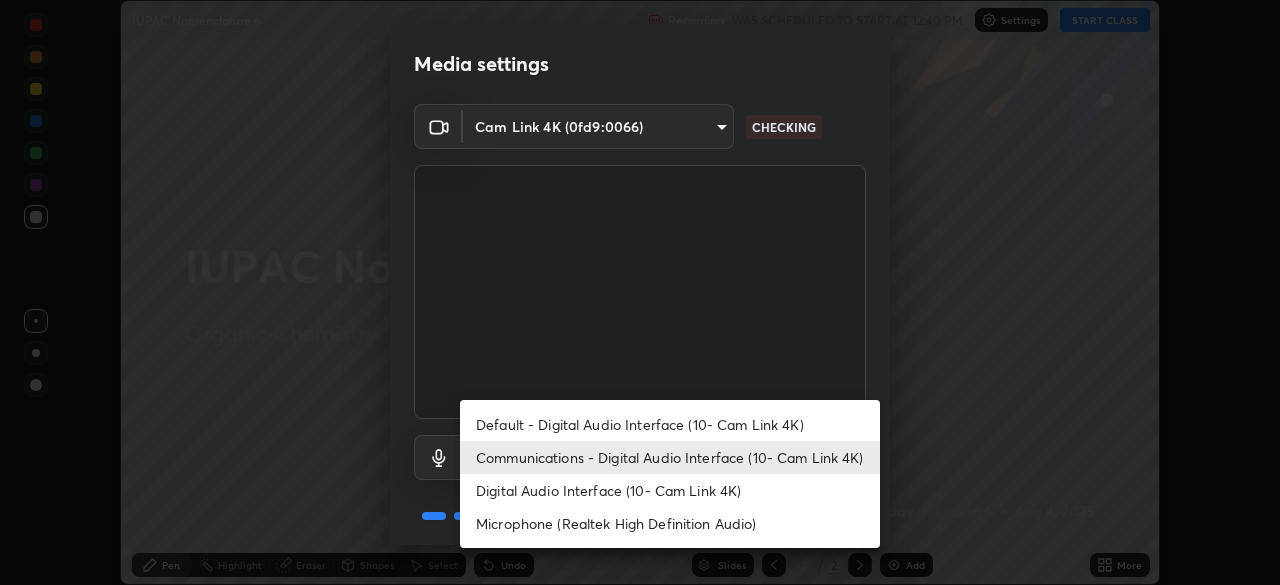 click on "Microphone (Realtek High Definition Audio)" at bounding box center (670, 523) 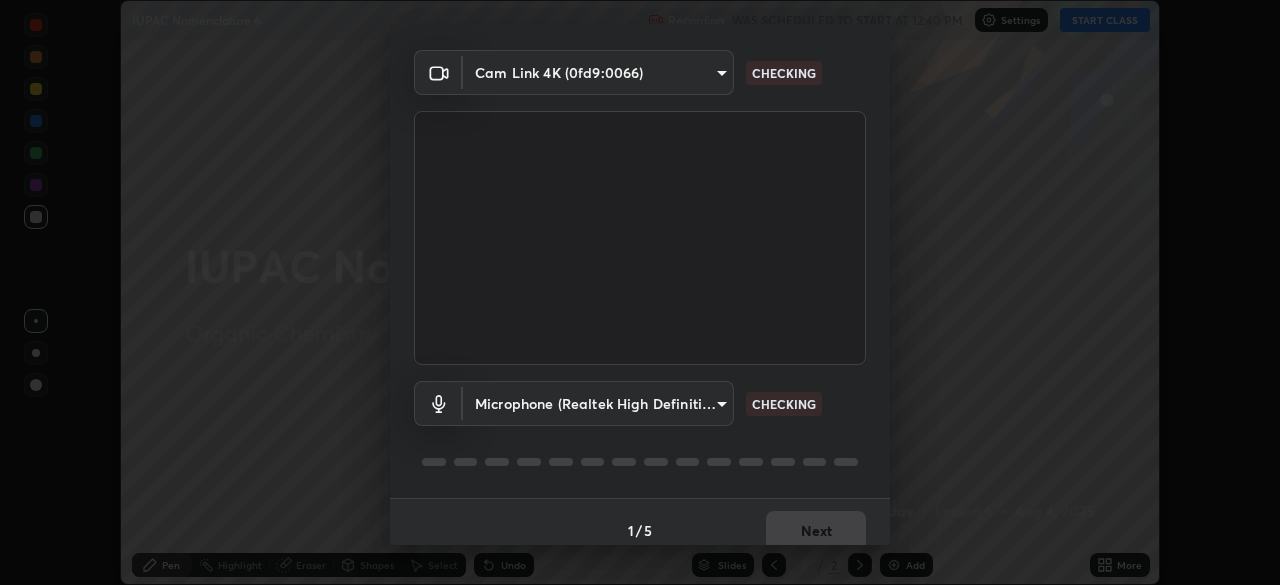 scroll, scrollTop: 71, scrollLeft: 0, axis: vertical 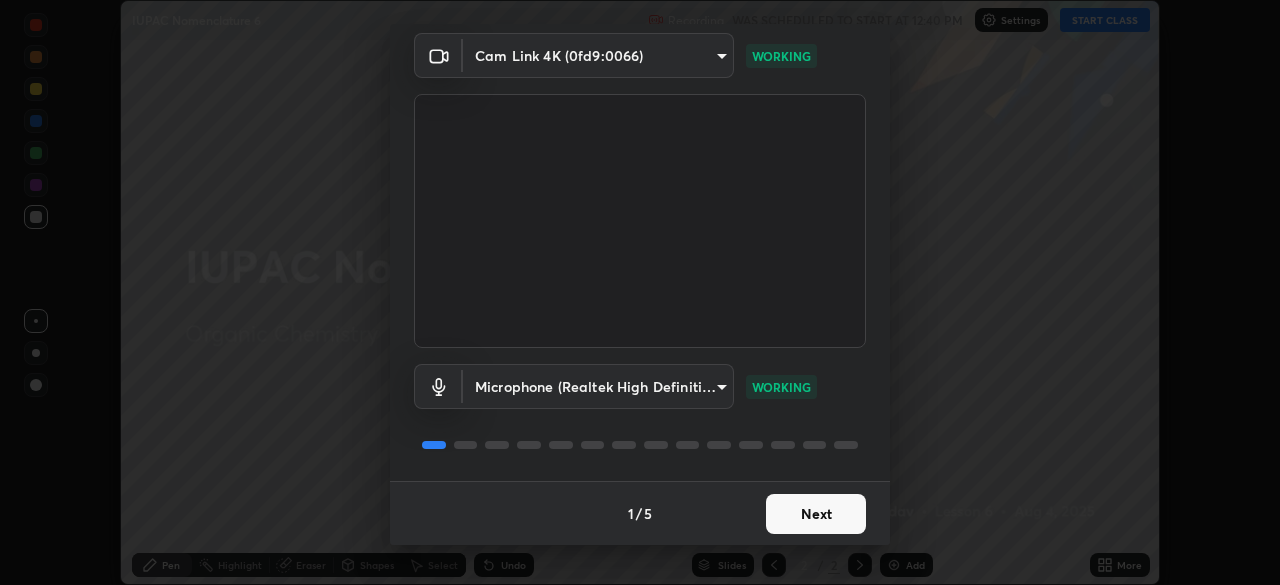 click on "Next" at bounding box center [816, 514] 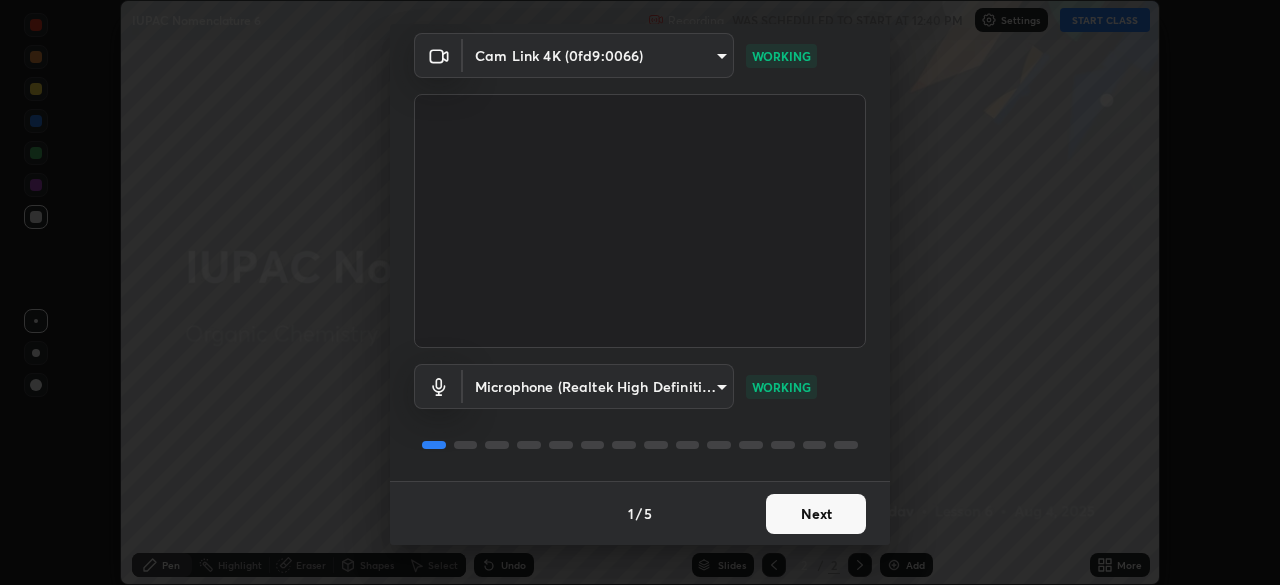 scroll, scrollTop: 0, scrollLeft: 0, axis: both 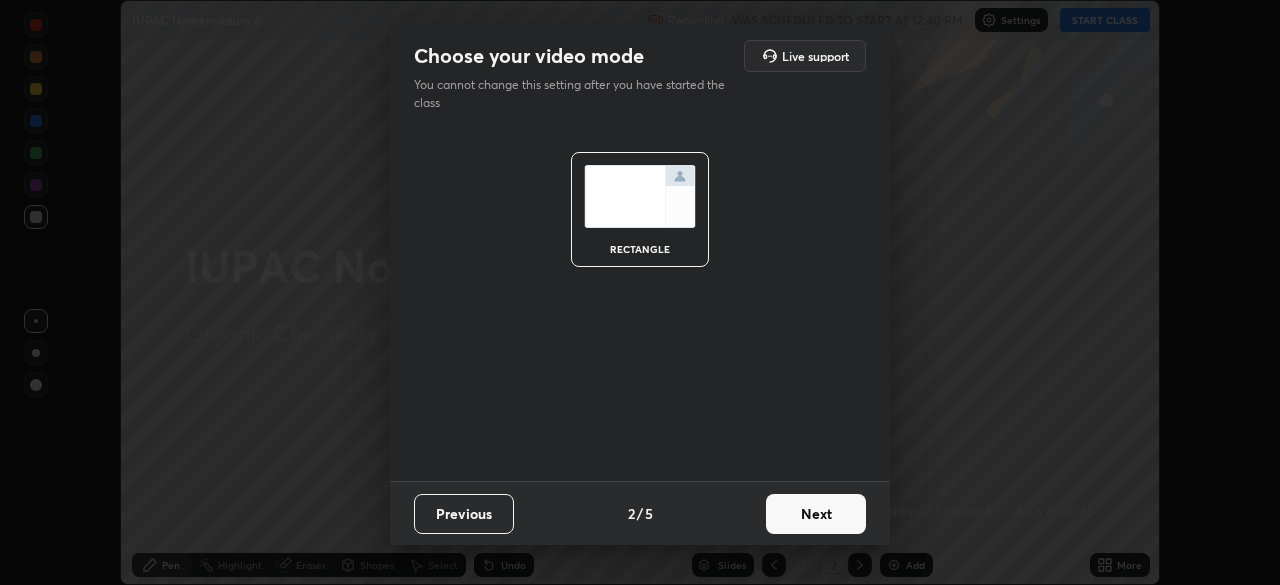 click on "Next" at bounding box center (816, 514) 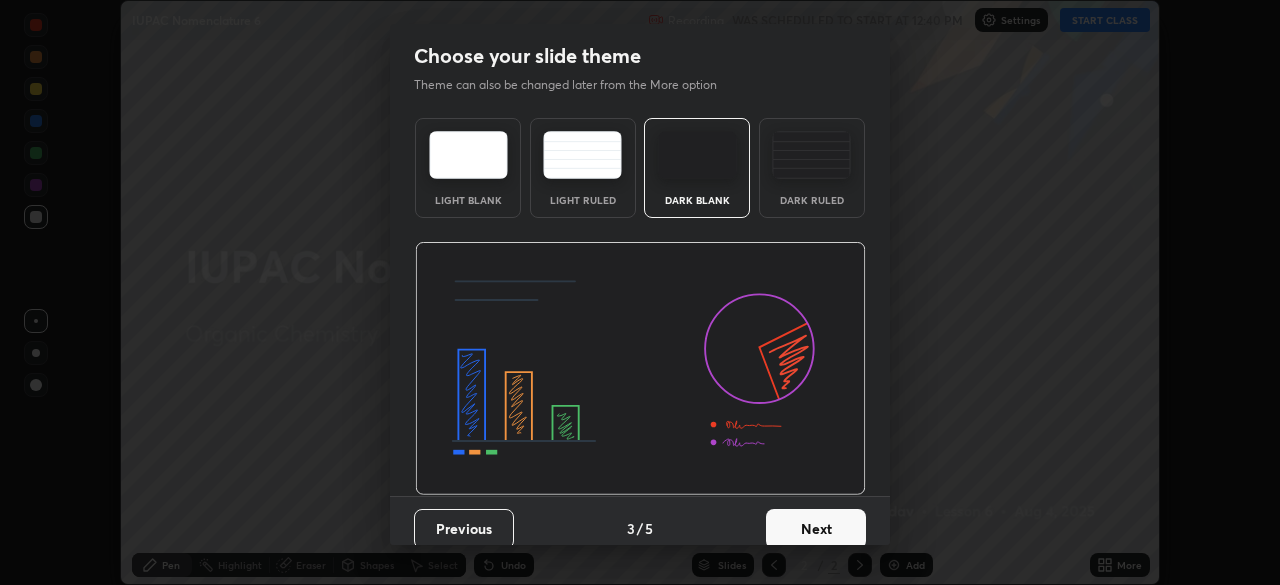 click on "Next" at bounding box center (816, 529) 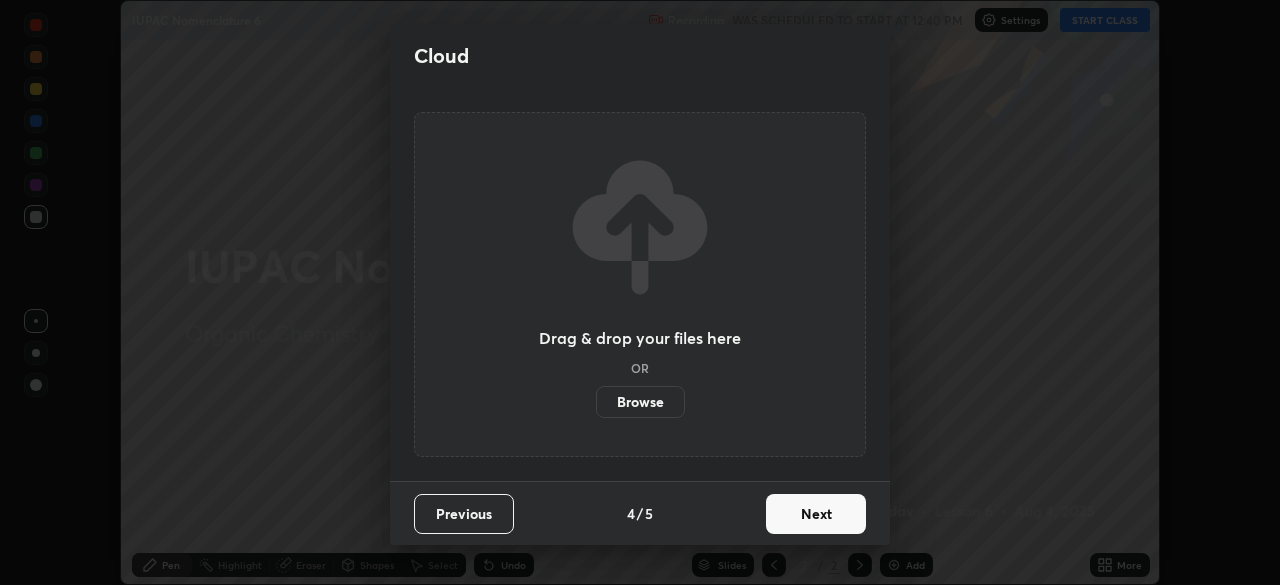 click on "Next" at bounding box center [816, 514] 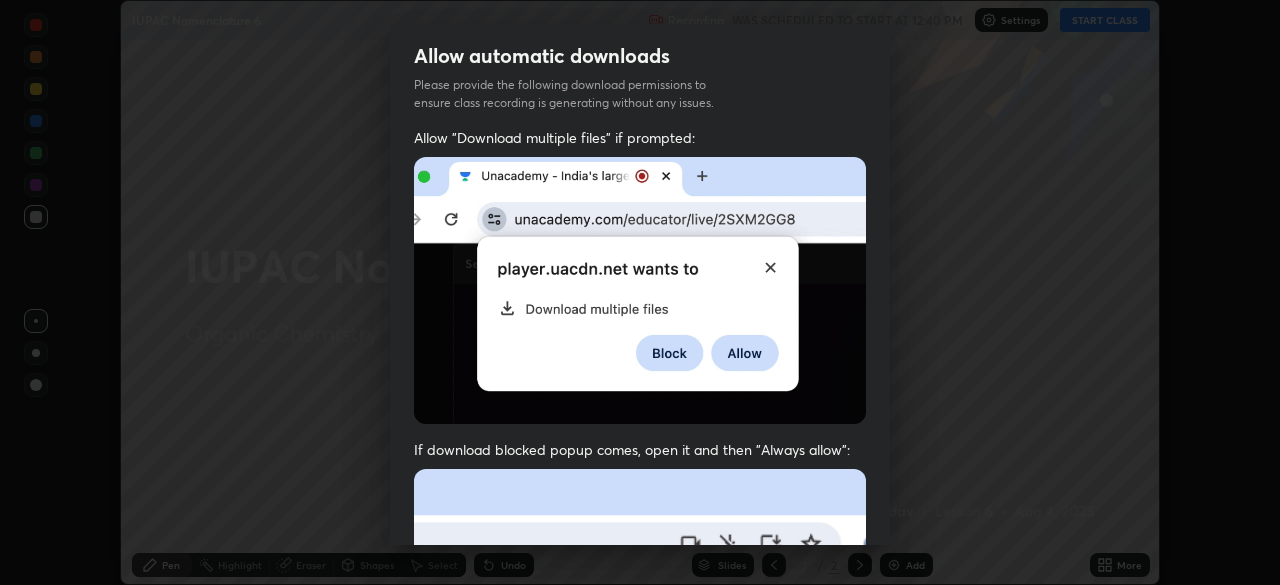 click at bounding box center [640, 687] 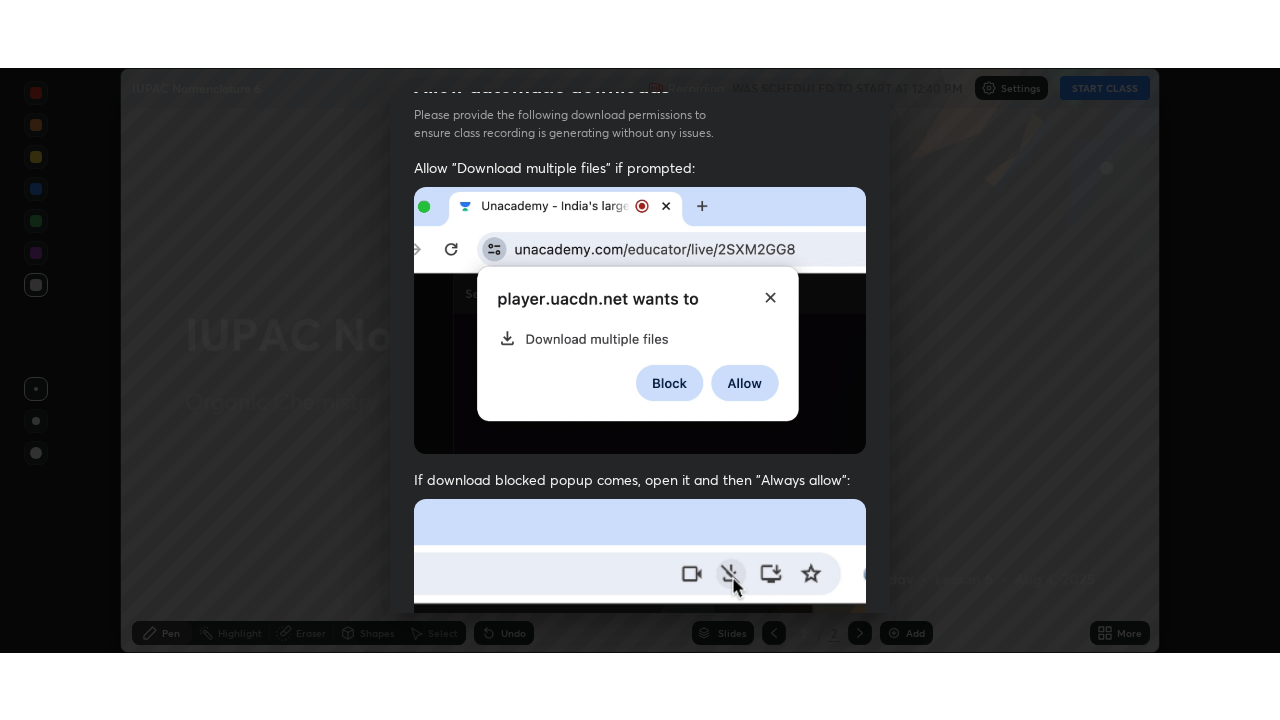 scroll, scrollTop: 479, scrollLeft: 0, axis: vertical 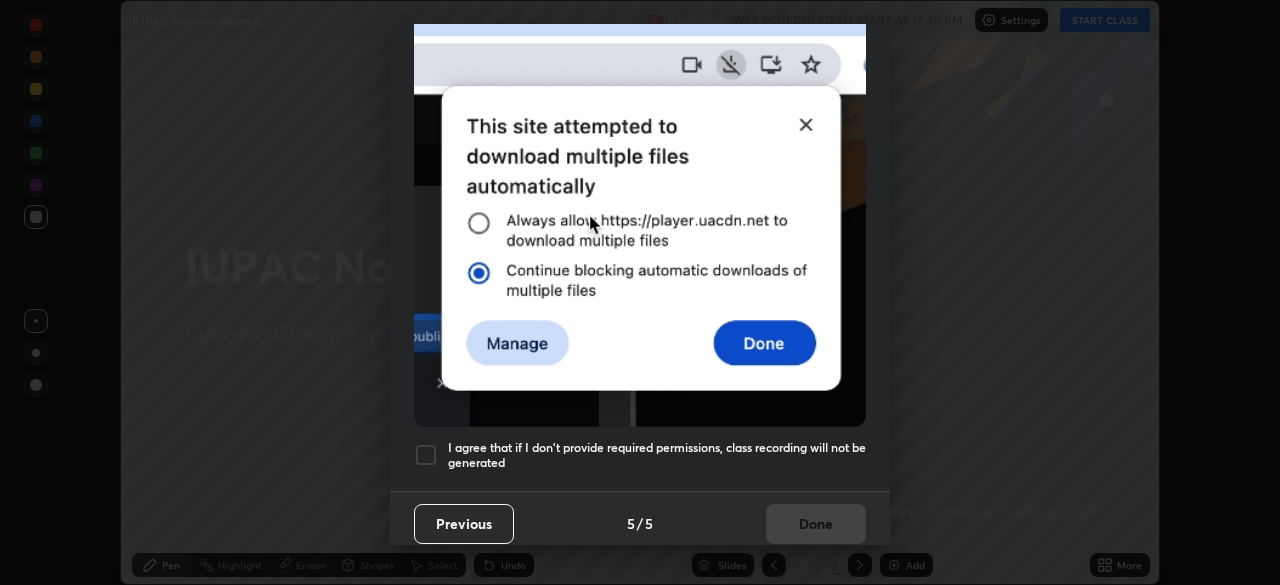 click at bounding box center [426, 455] 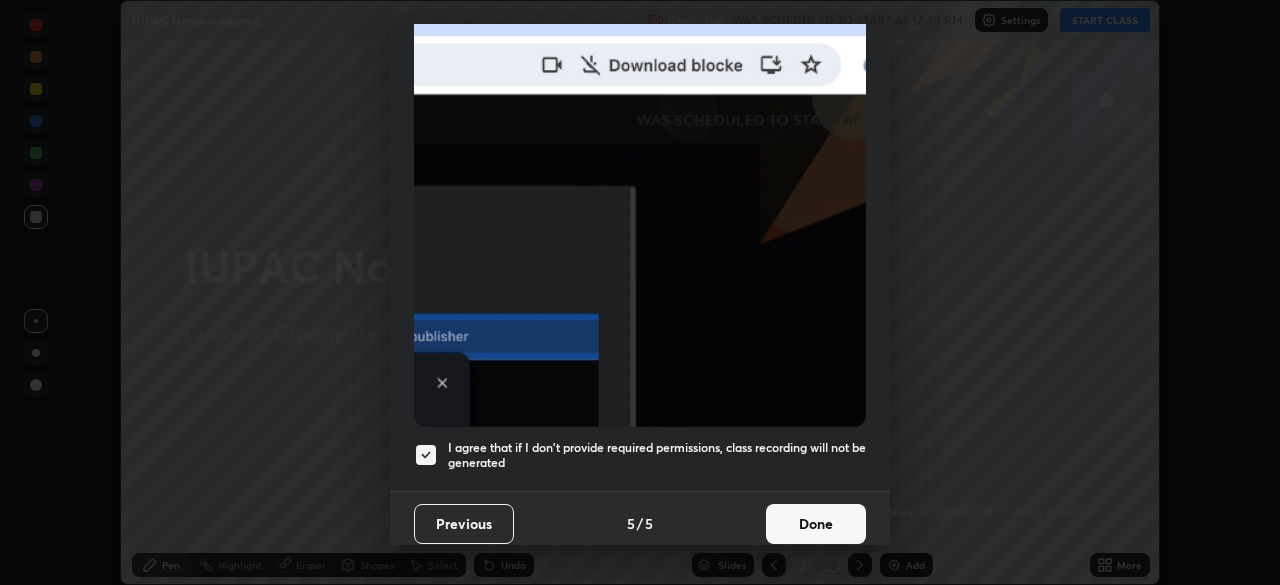 click on "Done" at bounding box center (816, 524) 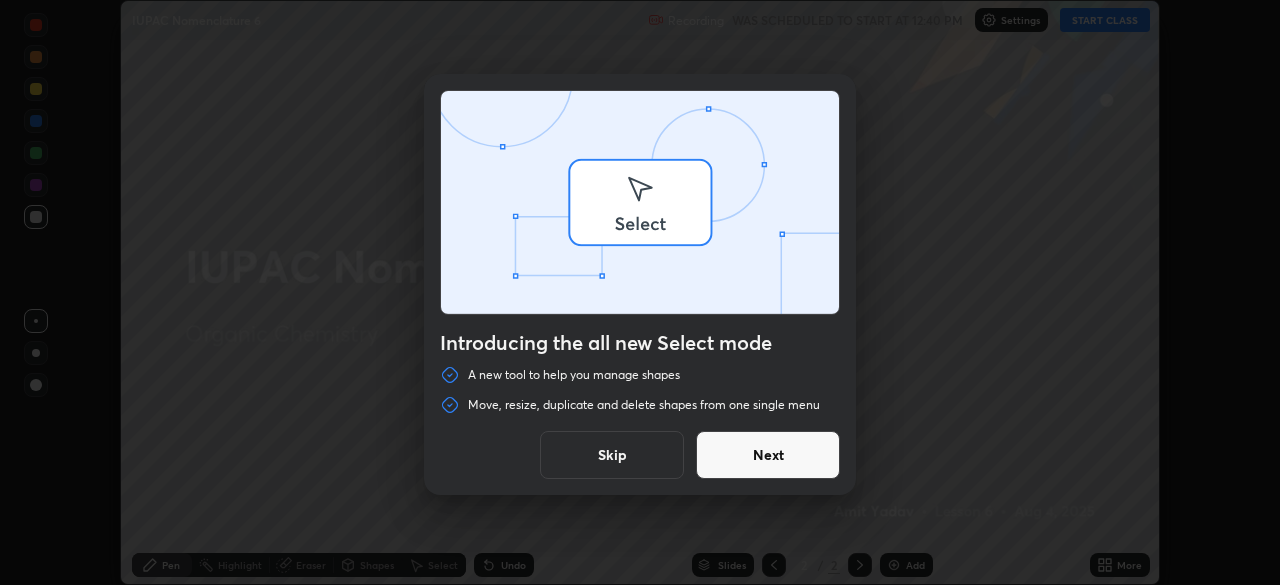 click on "Introducing the all new Select mode A new tool to help you manage shapes Move, resize, duplicate and delete shapes from one single menu Skip Next" at bounding box center [640, 292] 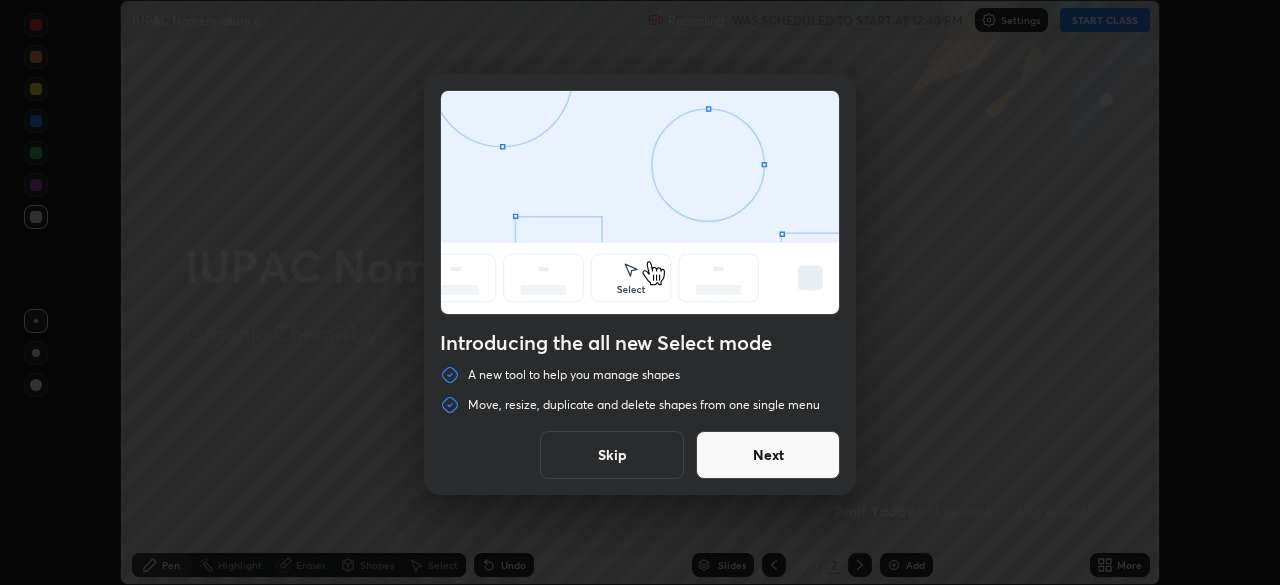click on "Skip" at bounding box center (612, 455) 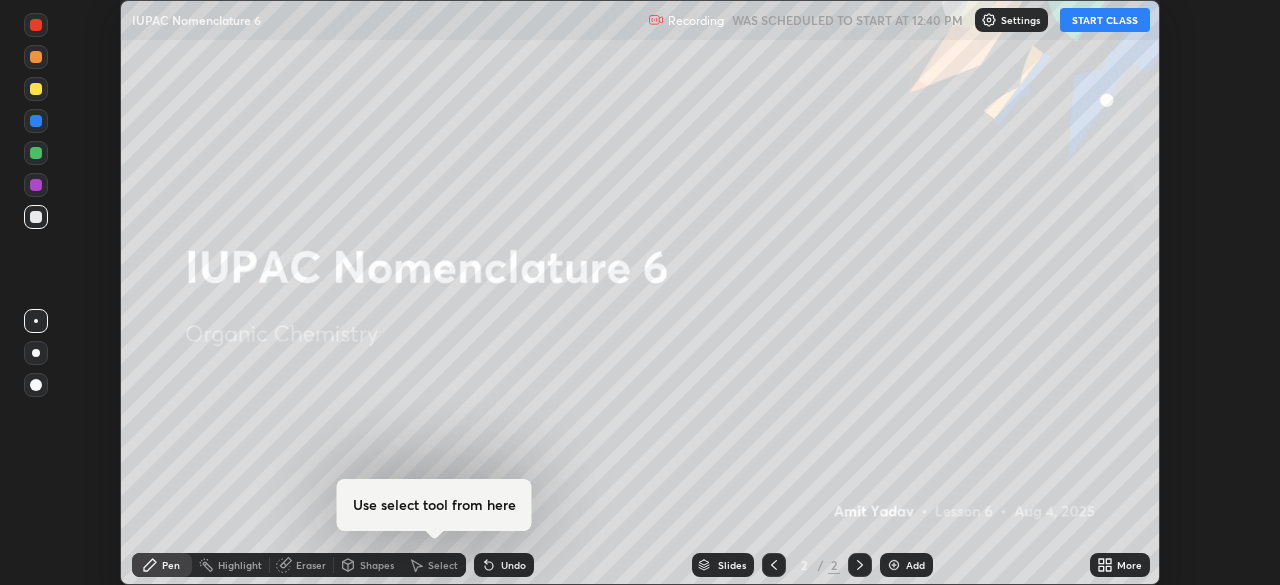 click 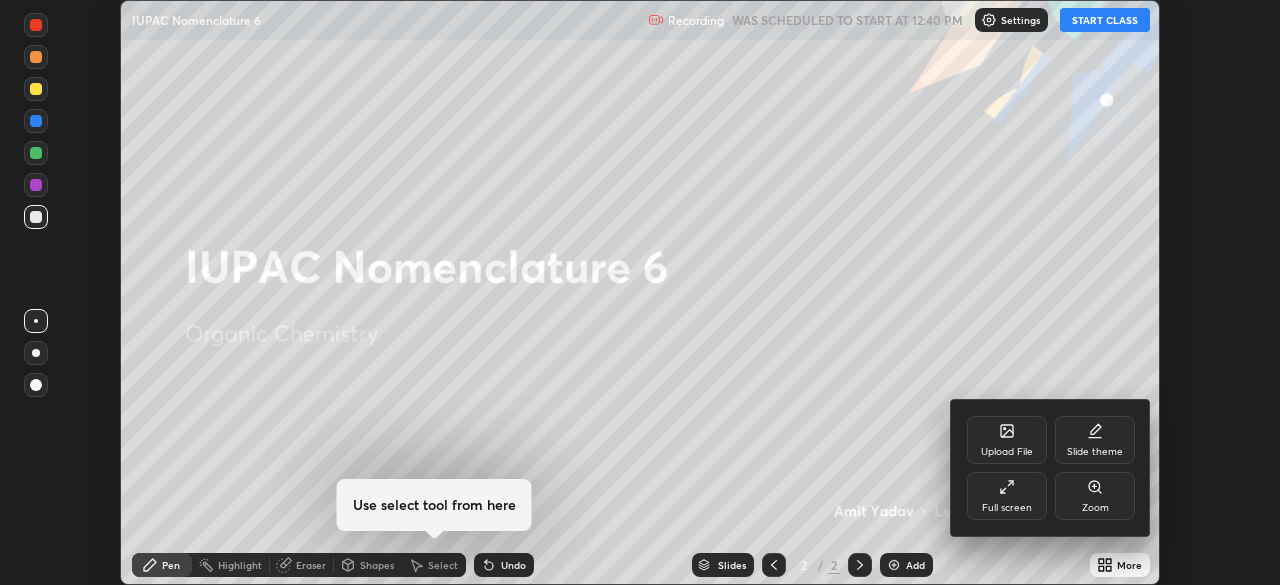 click on "Full screen" at bounding box center [1007, 496] 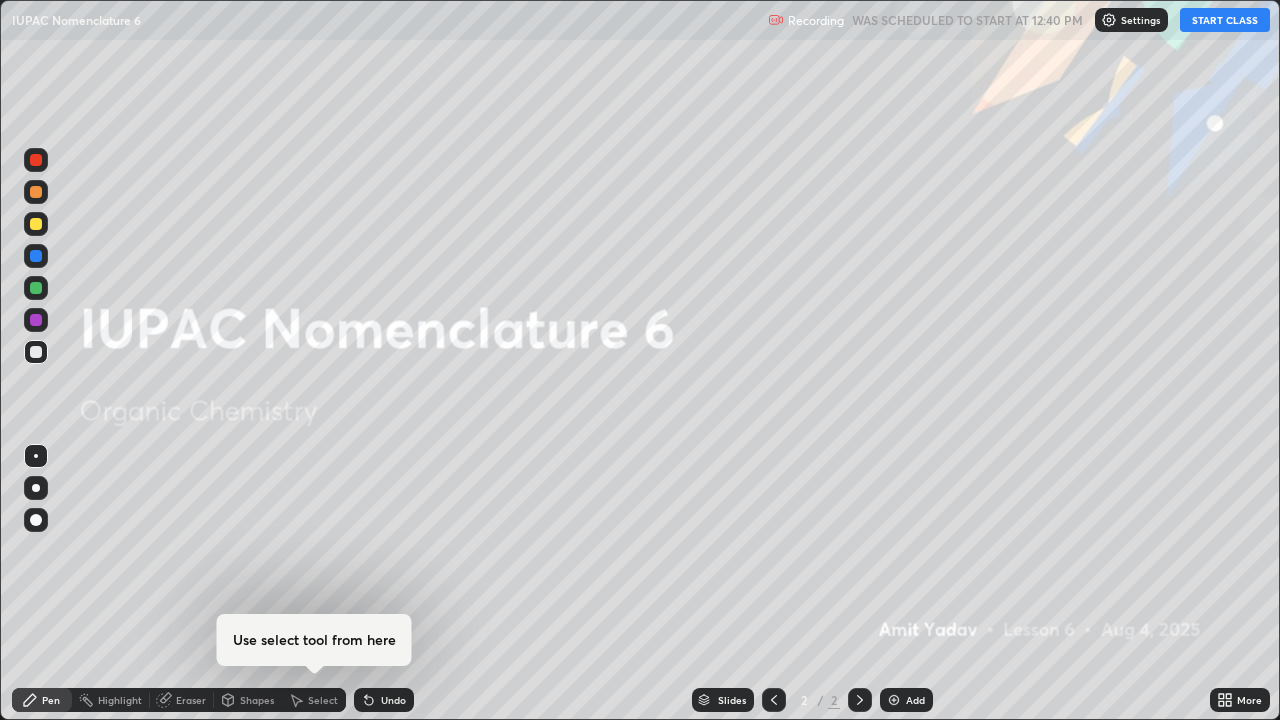 scroll, scrollTop: 99280, scrollLeft: 98720, axis: both 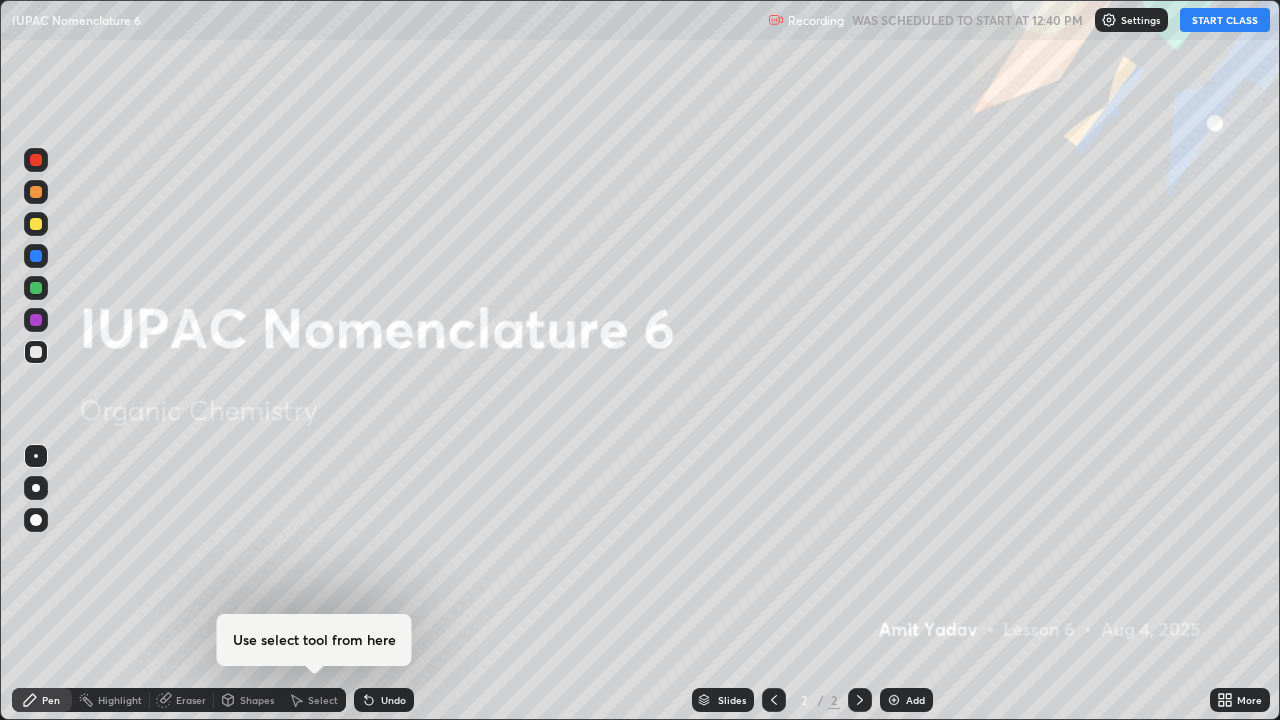 click on "START CLASS" at bounding box center (1225, 20) 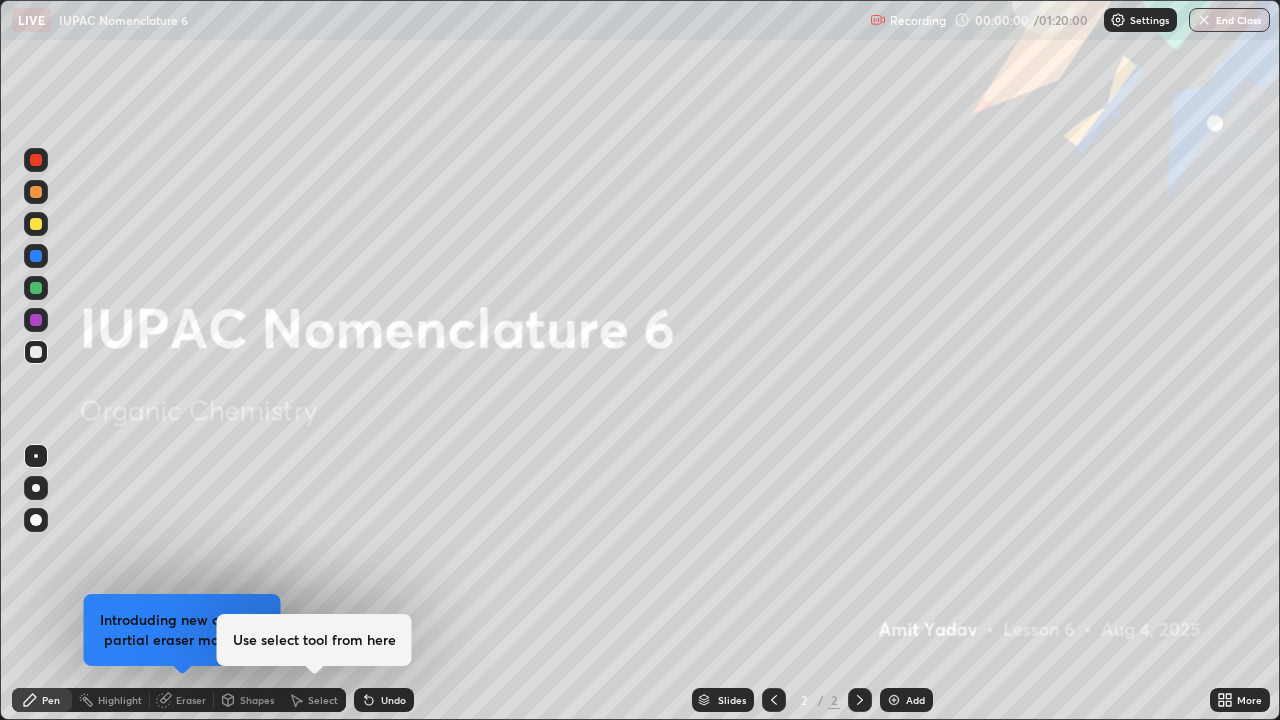 click on "Add" at bounding box center [915, 700] 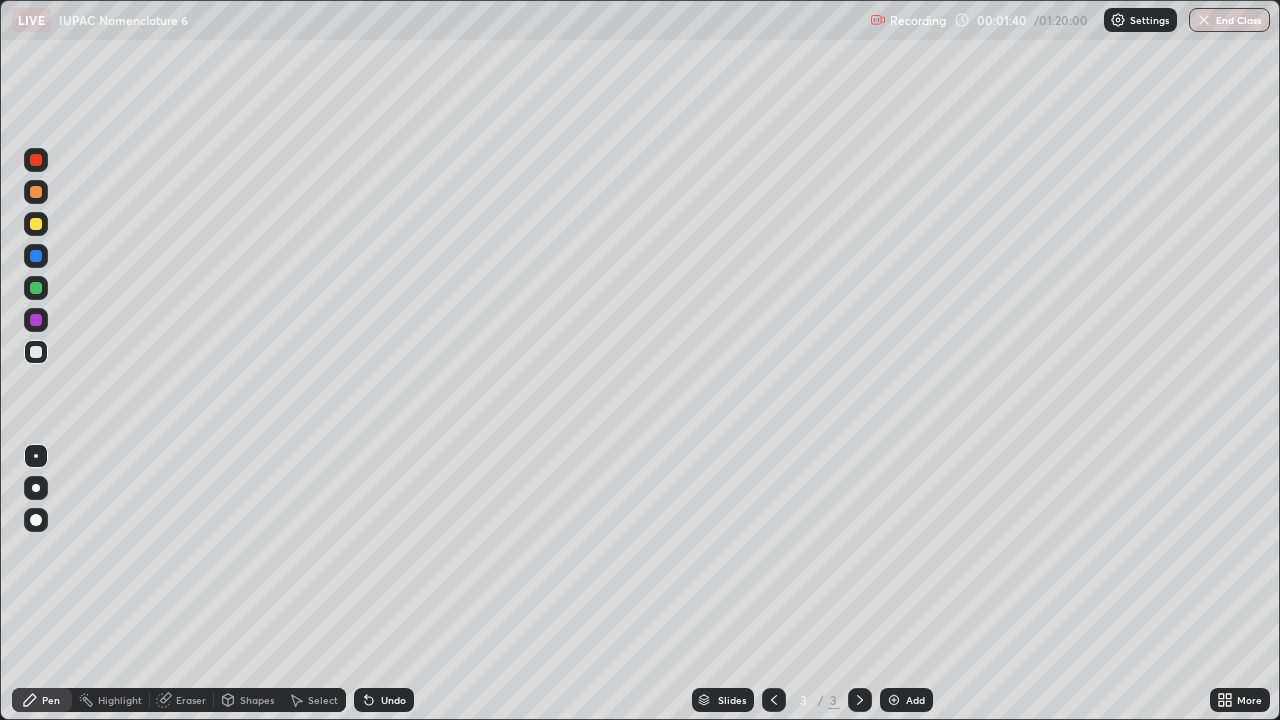 click at bounding box center [36, 224] 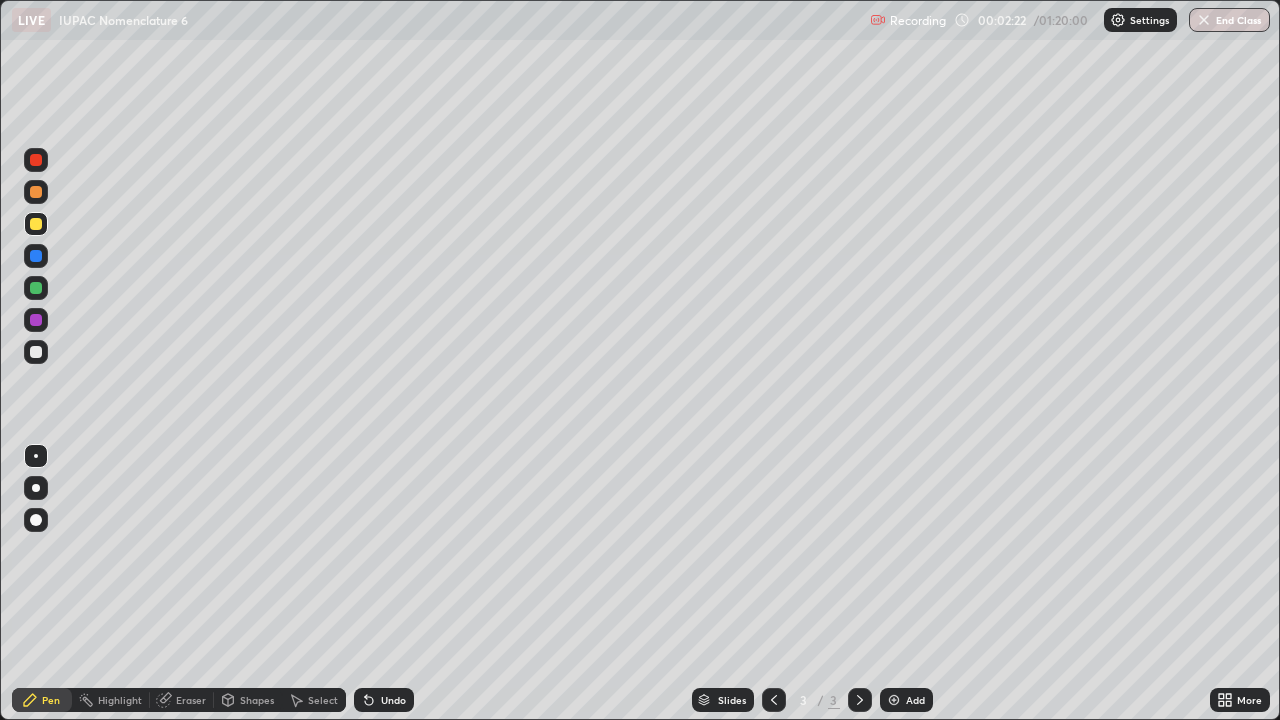 click on "Undo" at bounding box center [393, 700] 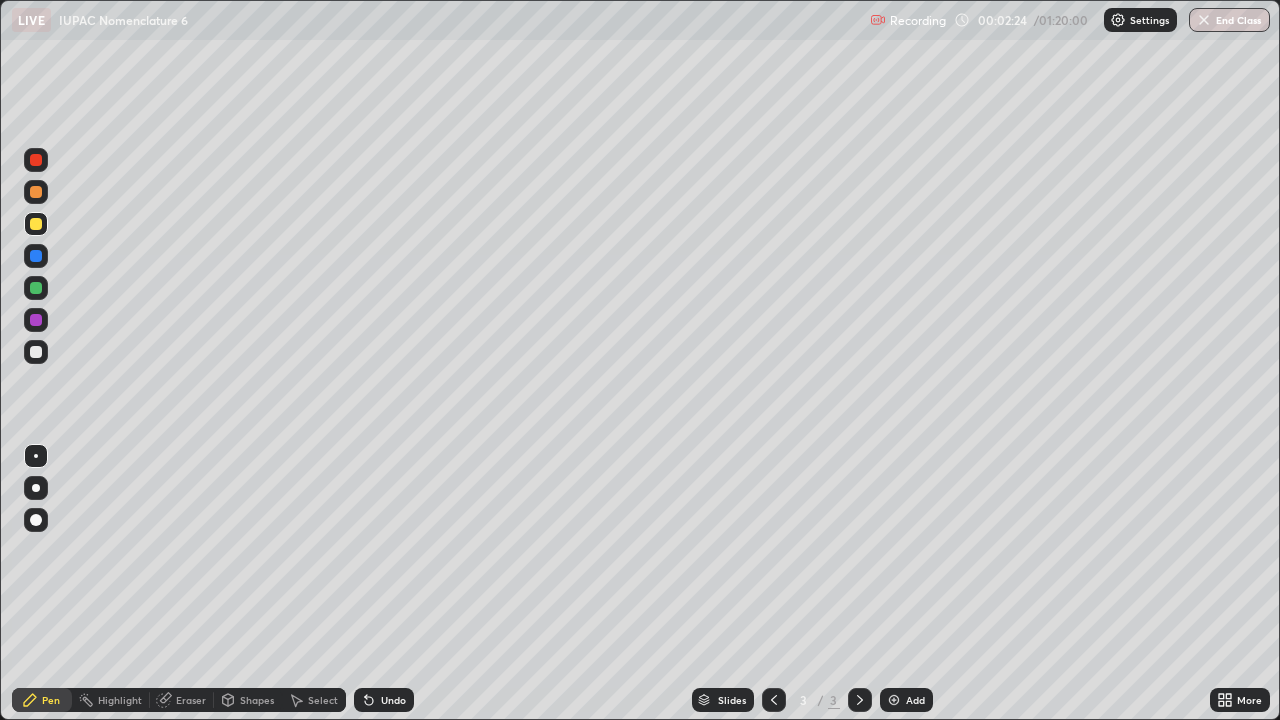 click on "Slides 3 / 3 Add" at bounding box center [812, 700] 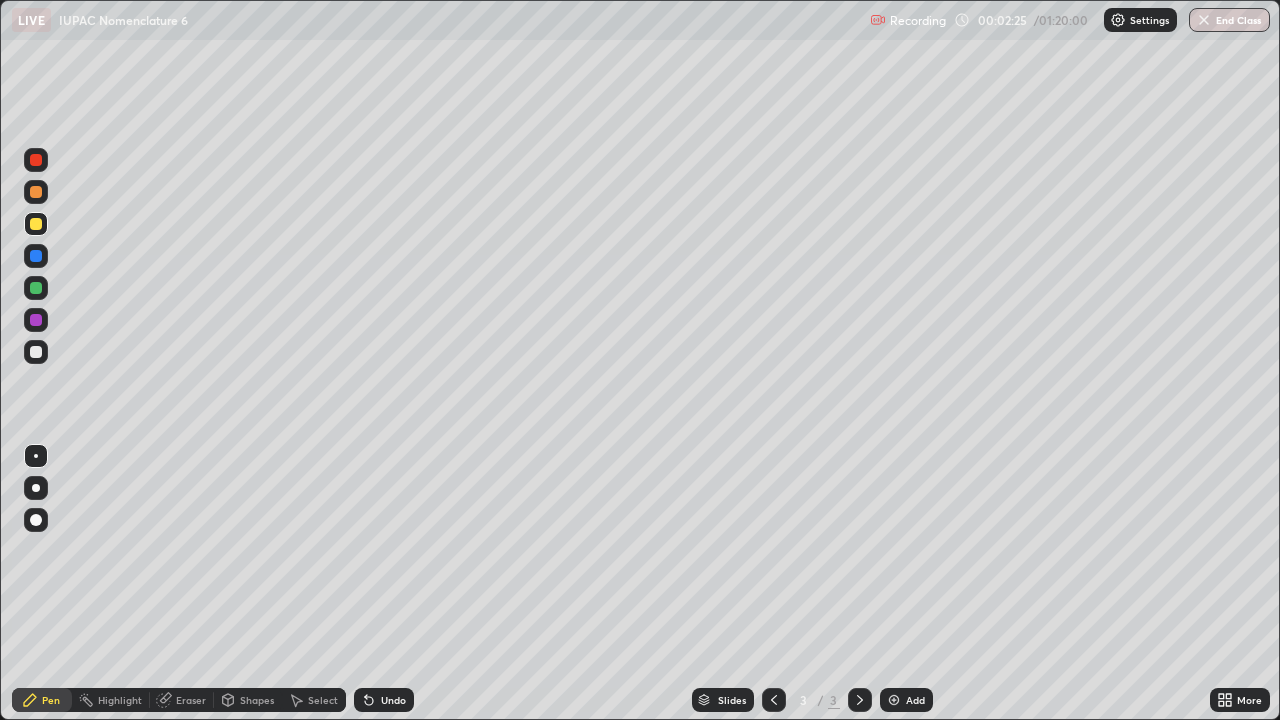 click on "Undo" at bounding box center (384, 700) 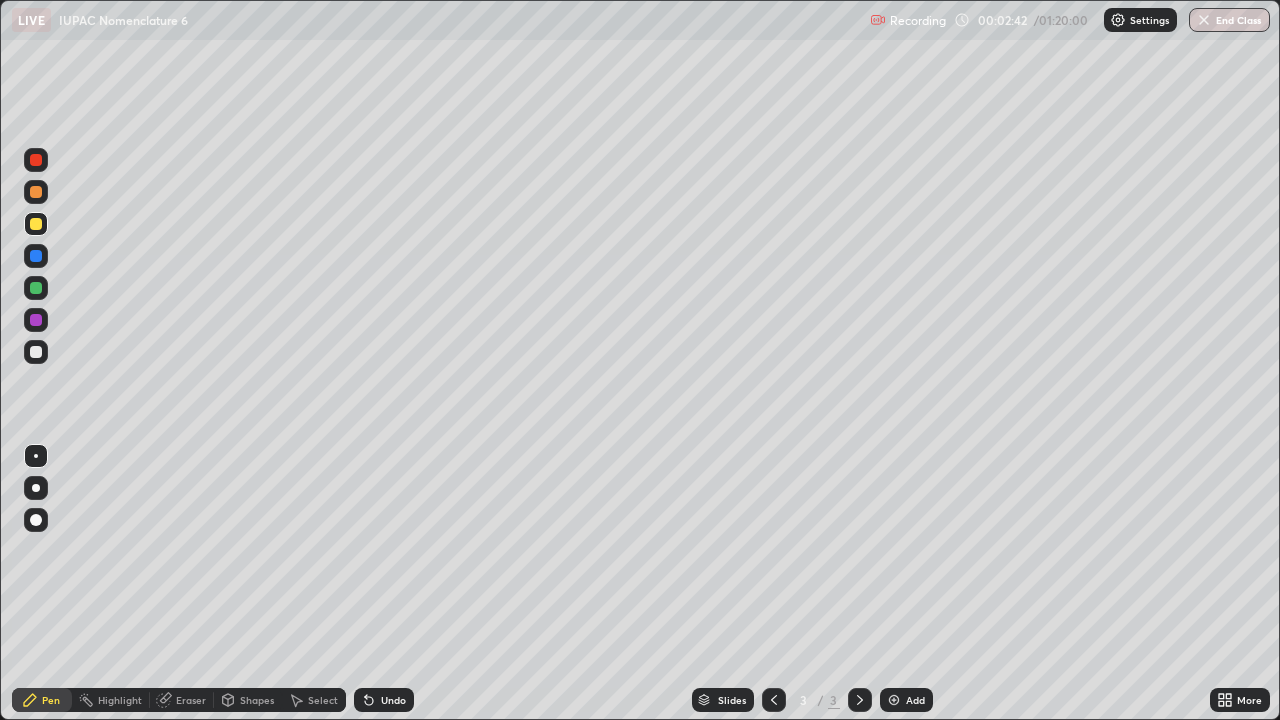 click at bounding box center (36, 352) 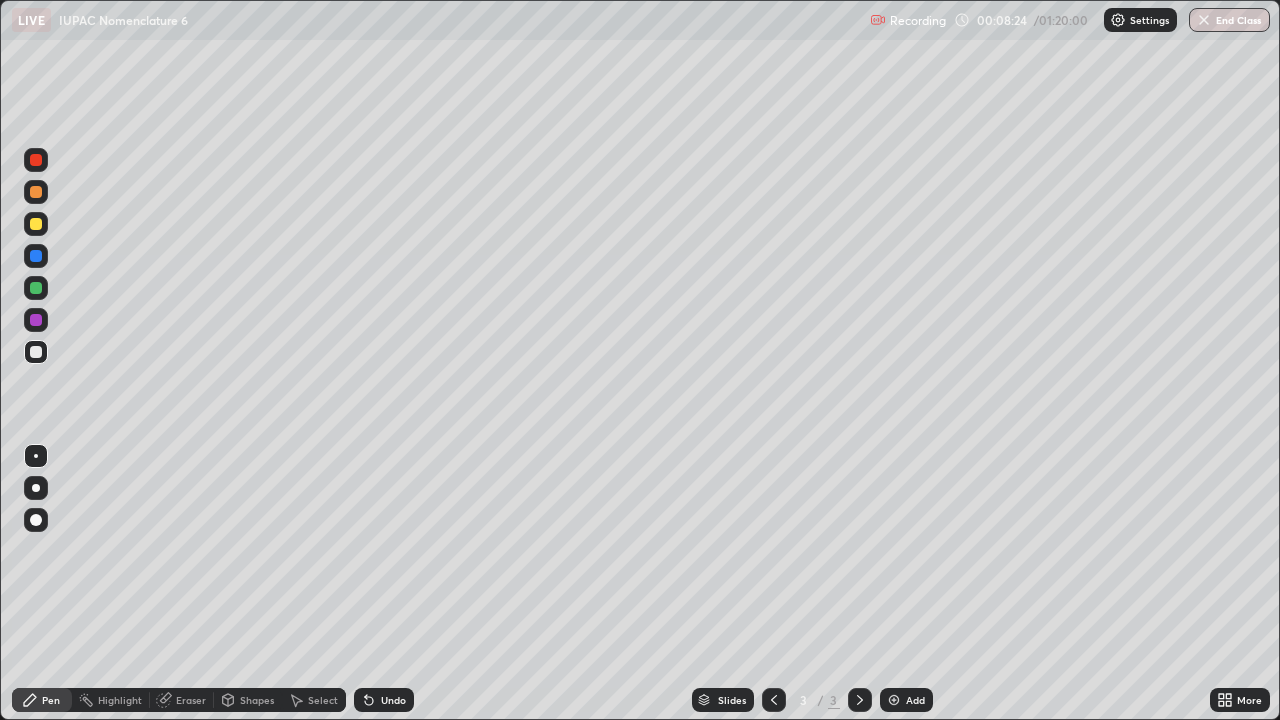 click on "Eraser" at bounding box center [182, 700] 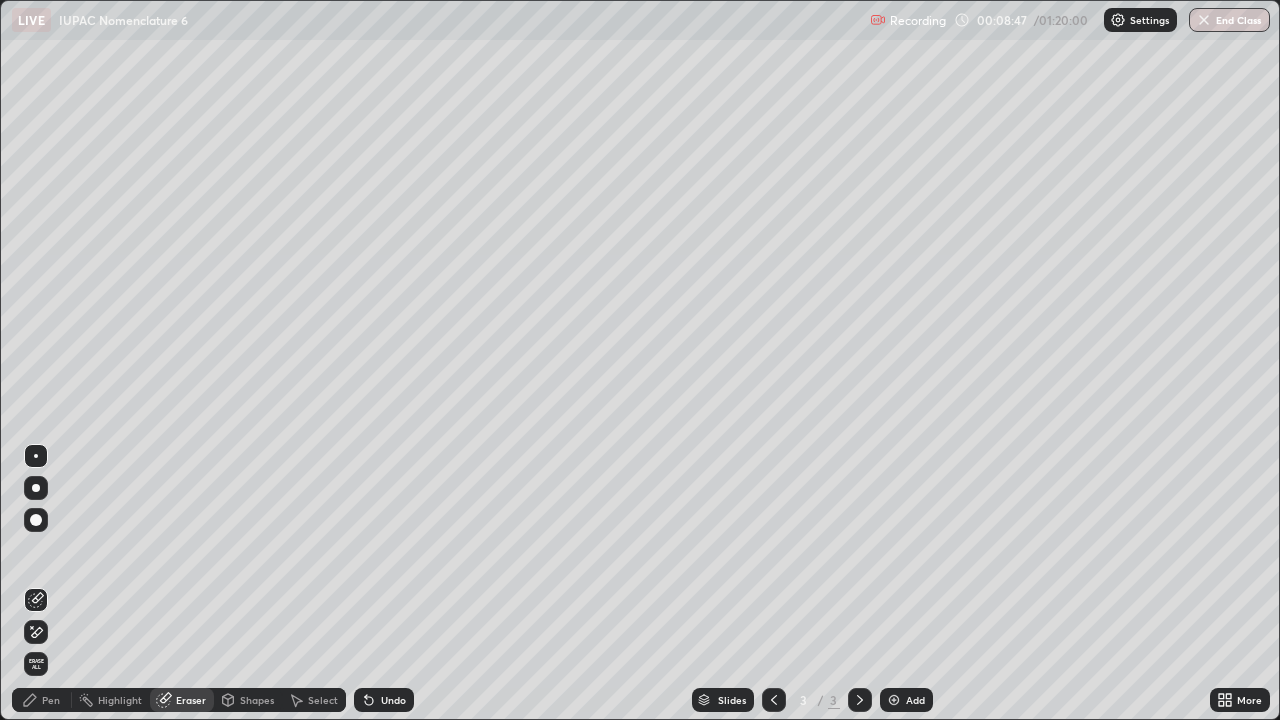 click 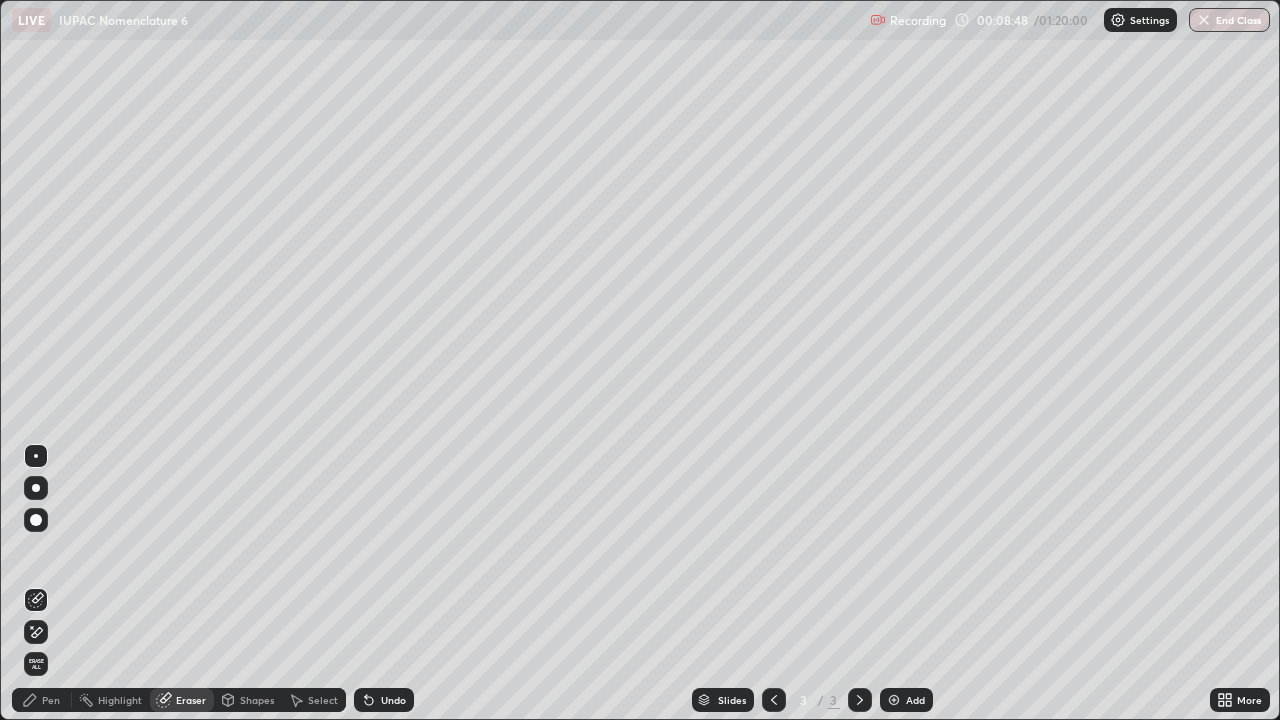 click on "Undo" at bounding box center [393, 700] 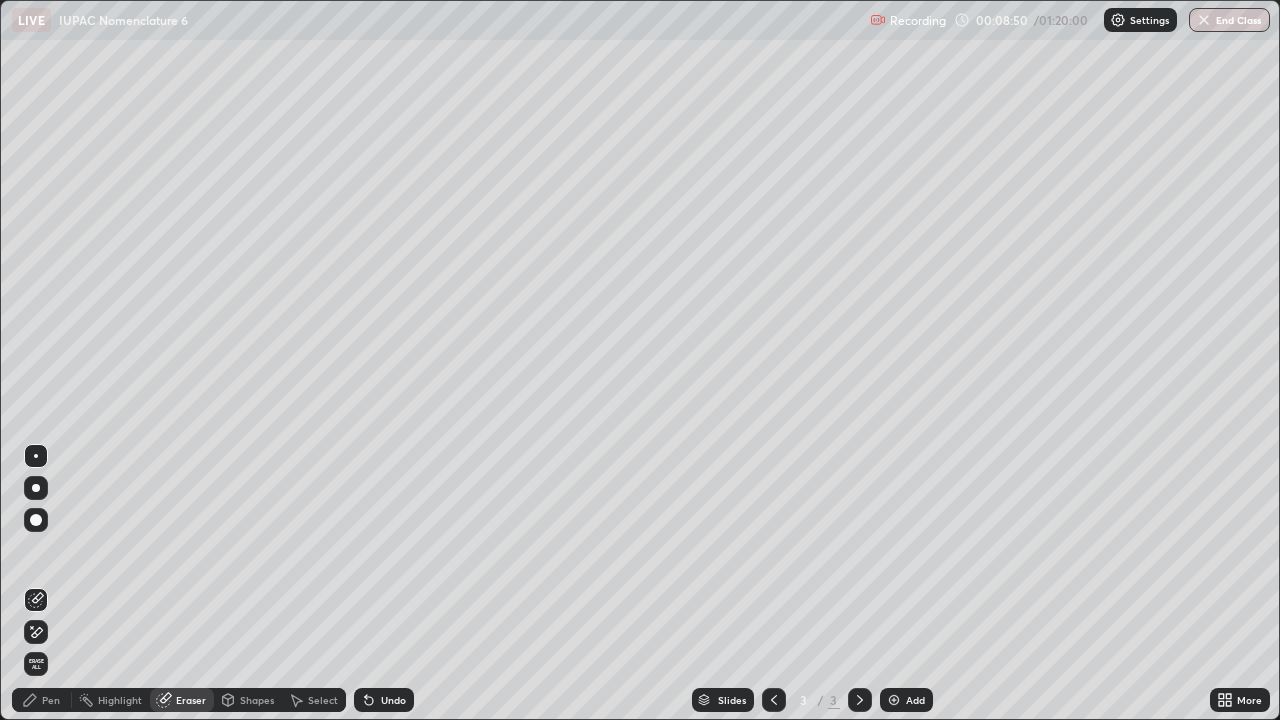 click on "Pen" at bounding box center [51, 700] 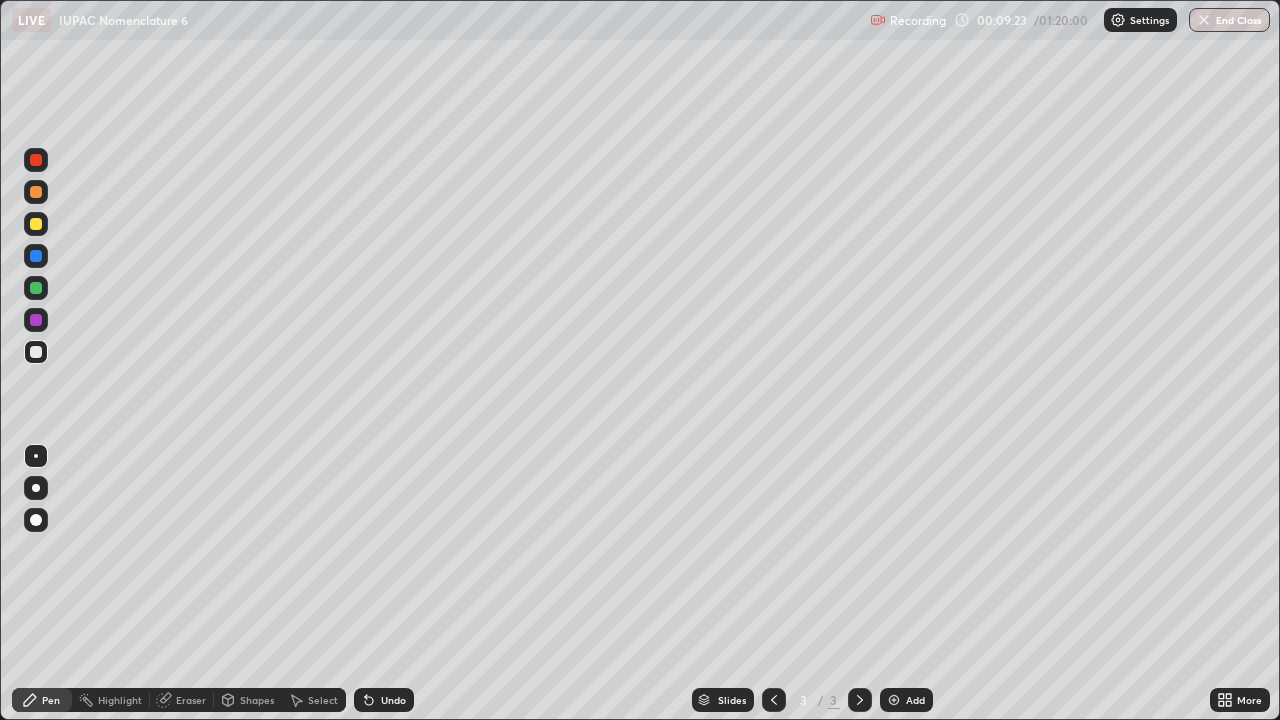 click on "Undo" at bounding box center (393, 700) 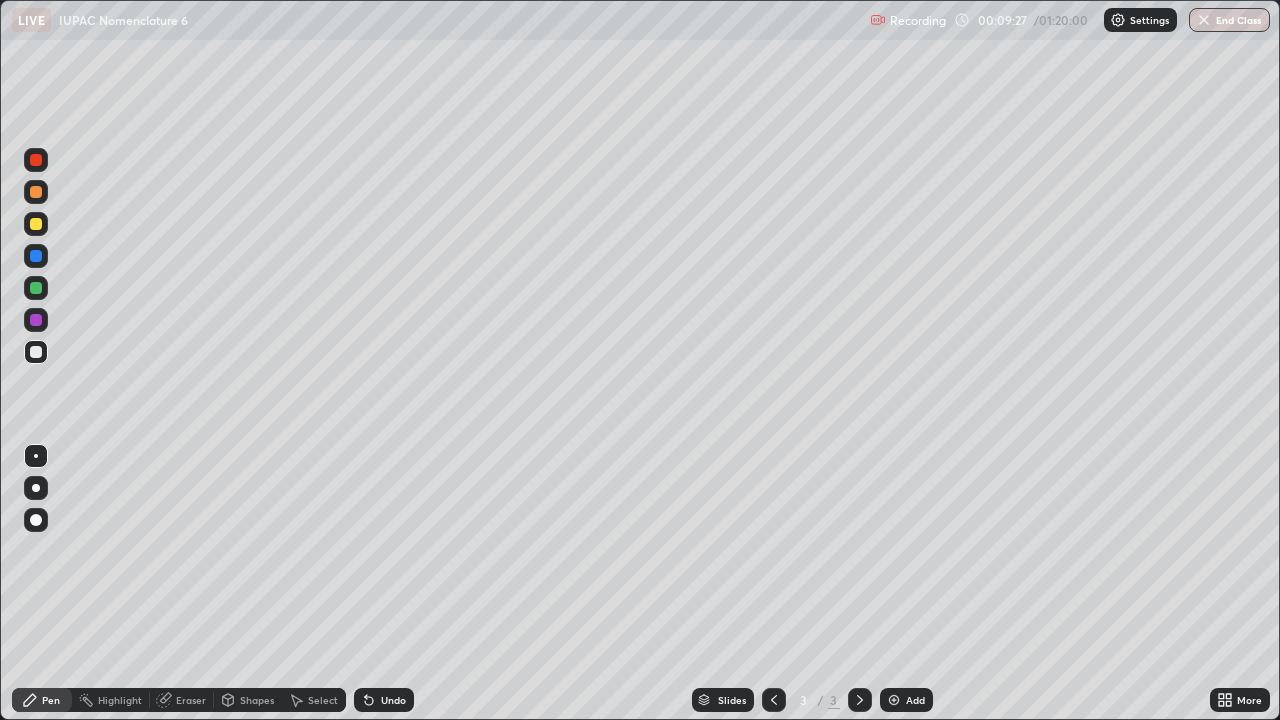 click on "Undo" at bounding box center (393, 700) 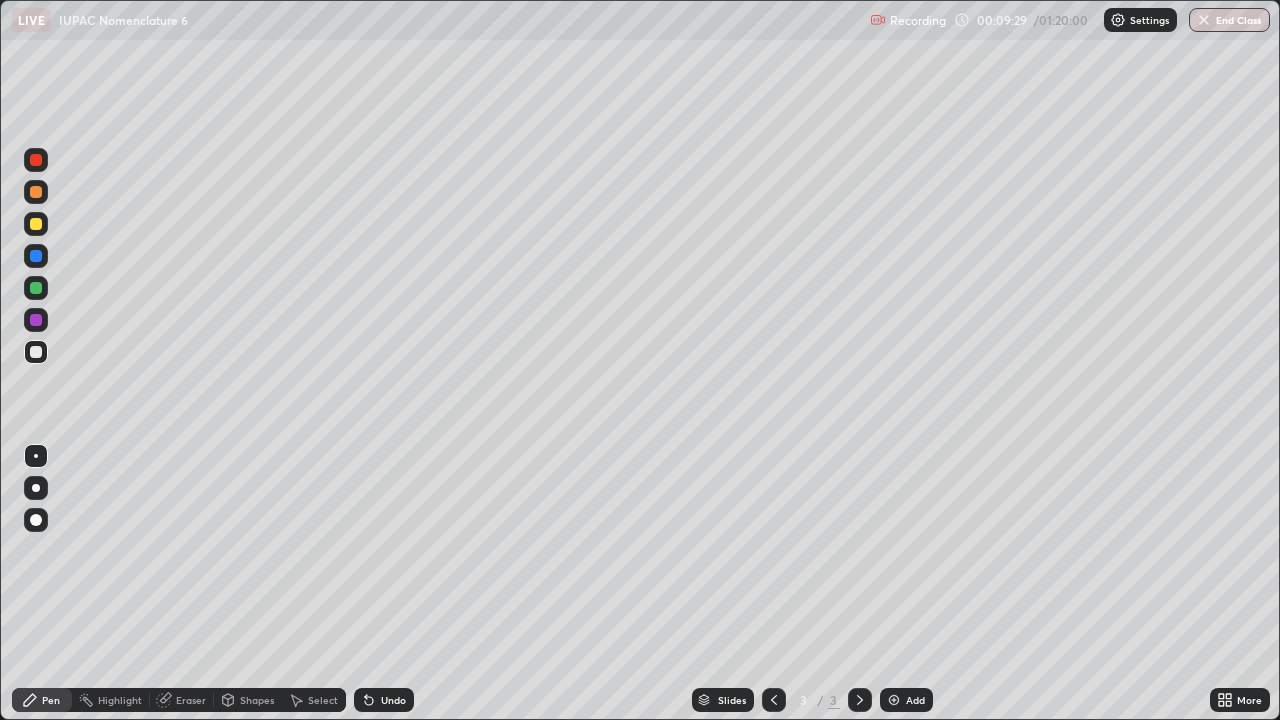 click on "Undo" at bounding box center [393, 700] 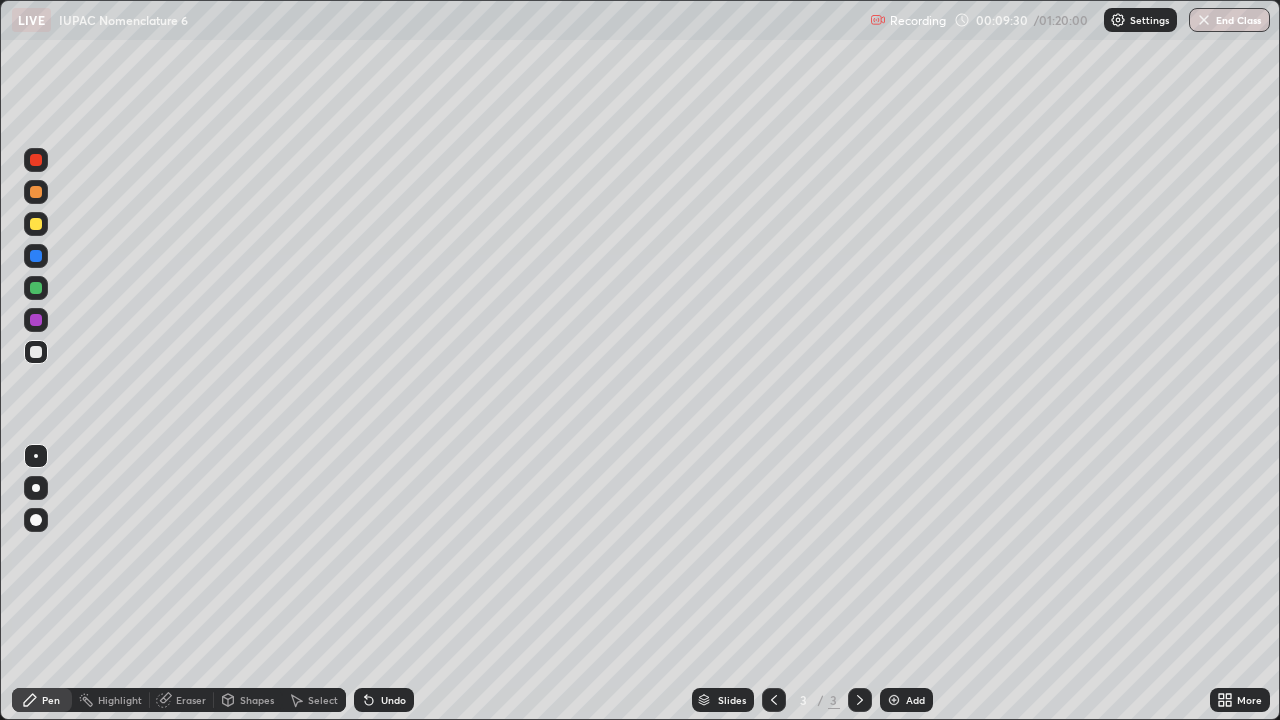 click on "Undo" at bounding box center (393, 700) 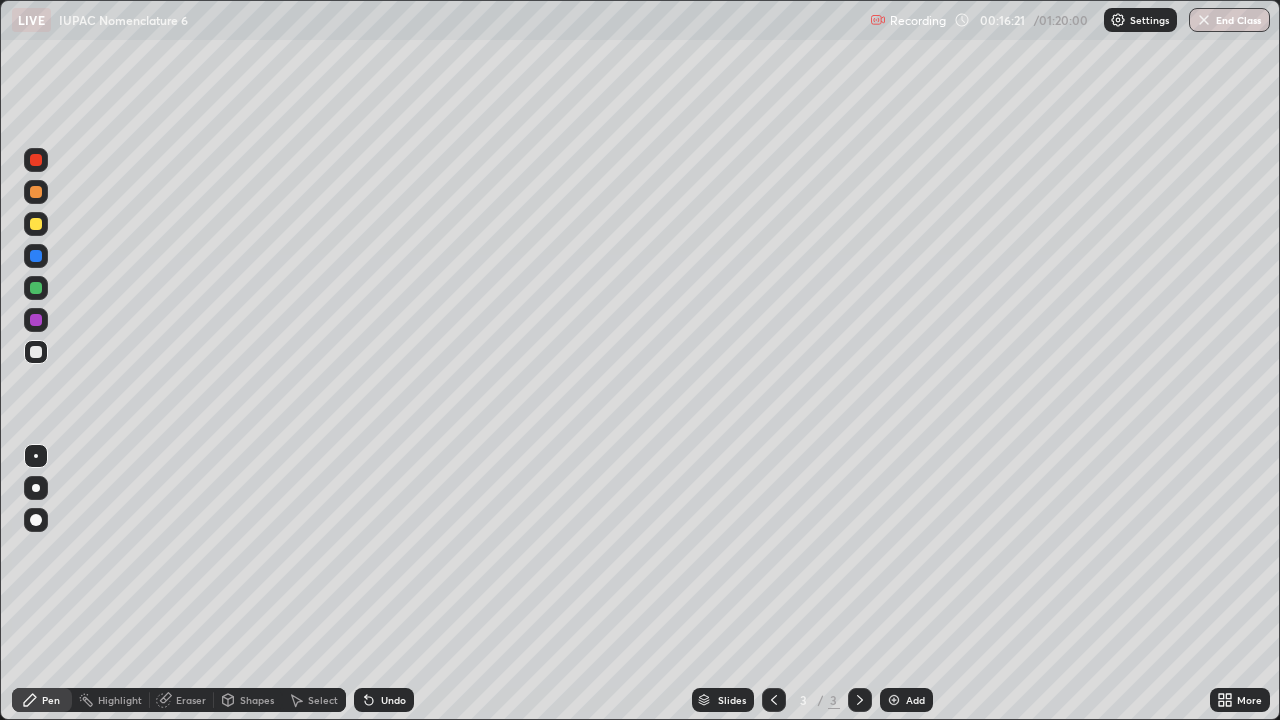 click at bounding box center [894, 700] 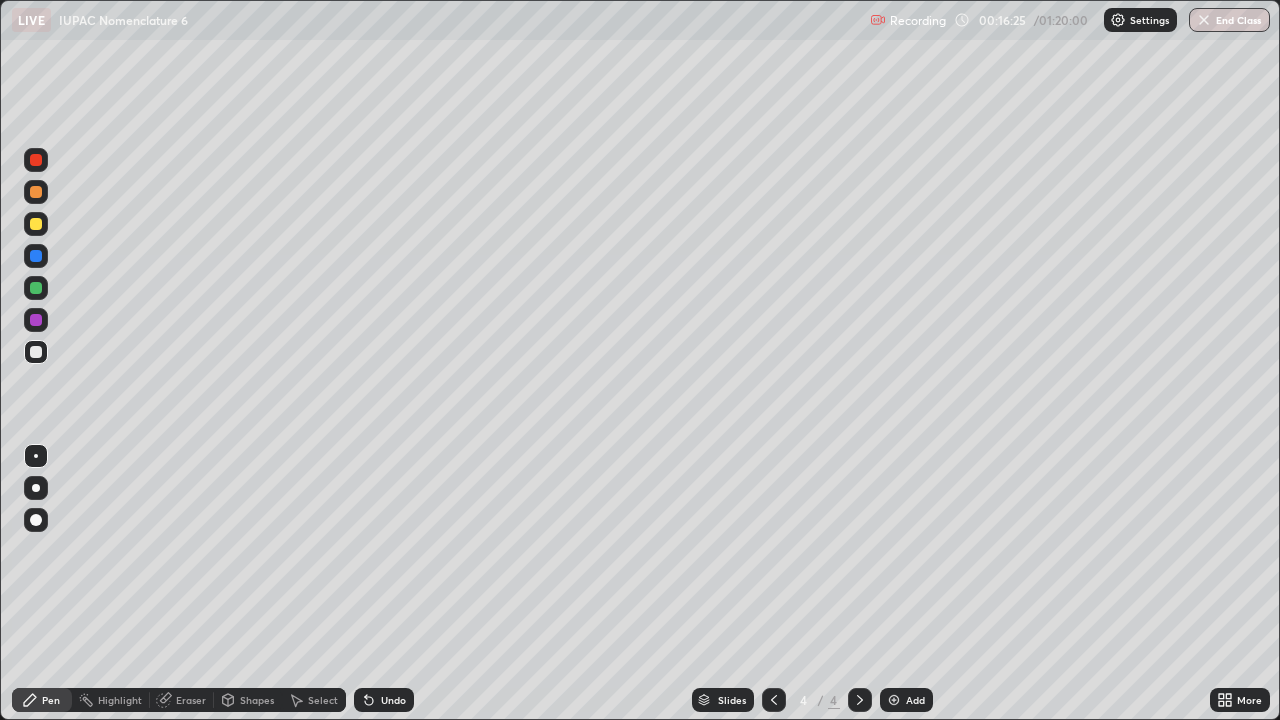 click at bounding box center (36, 224) 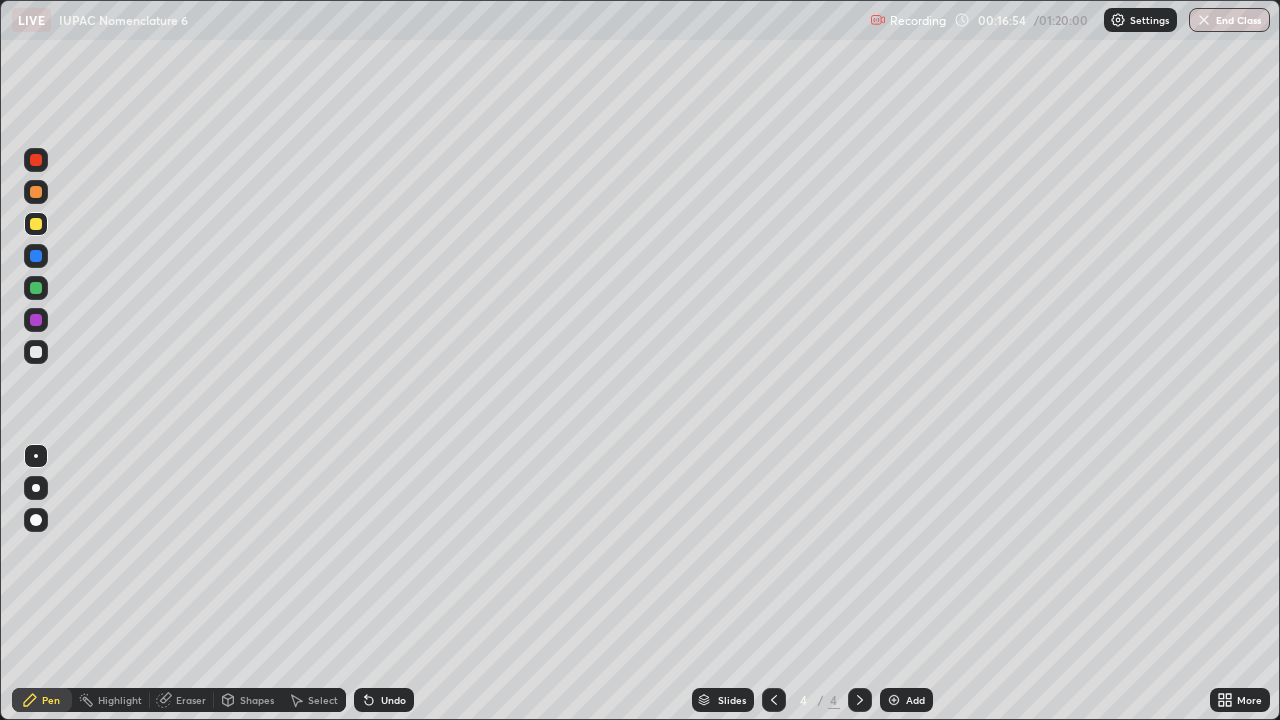 click at bounding box center [36, 288] 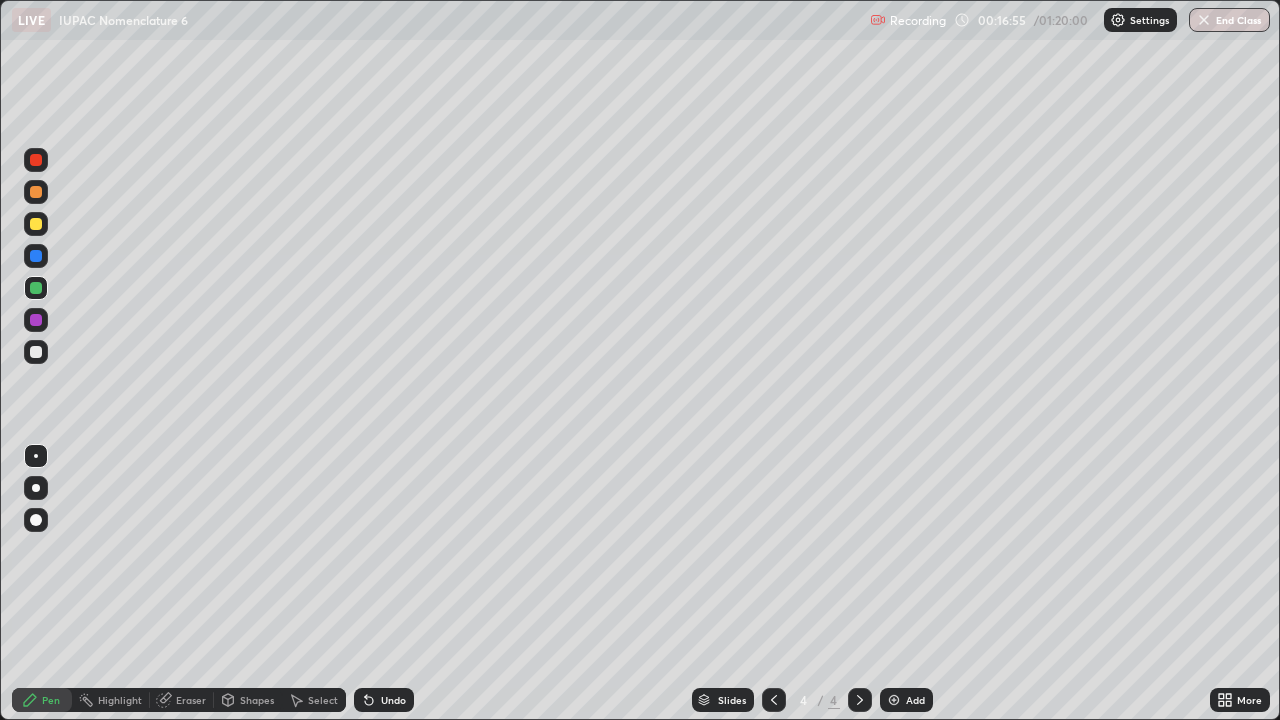click at bounding box center (36, 224) 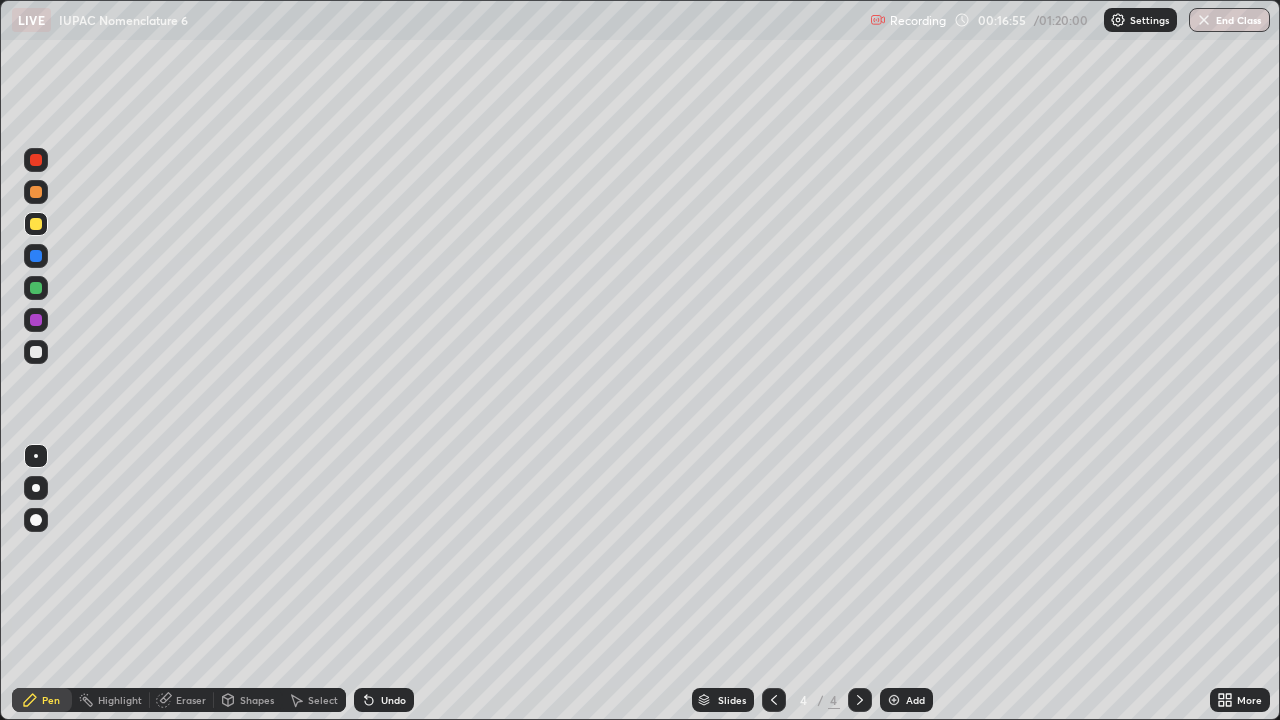 click at bounding box center (36, 352) 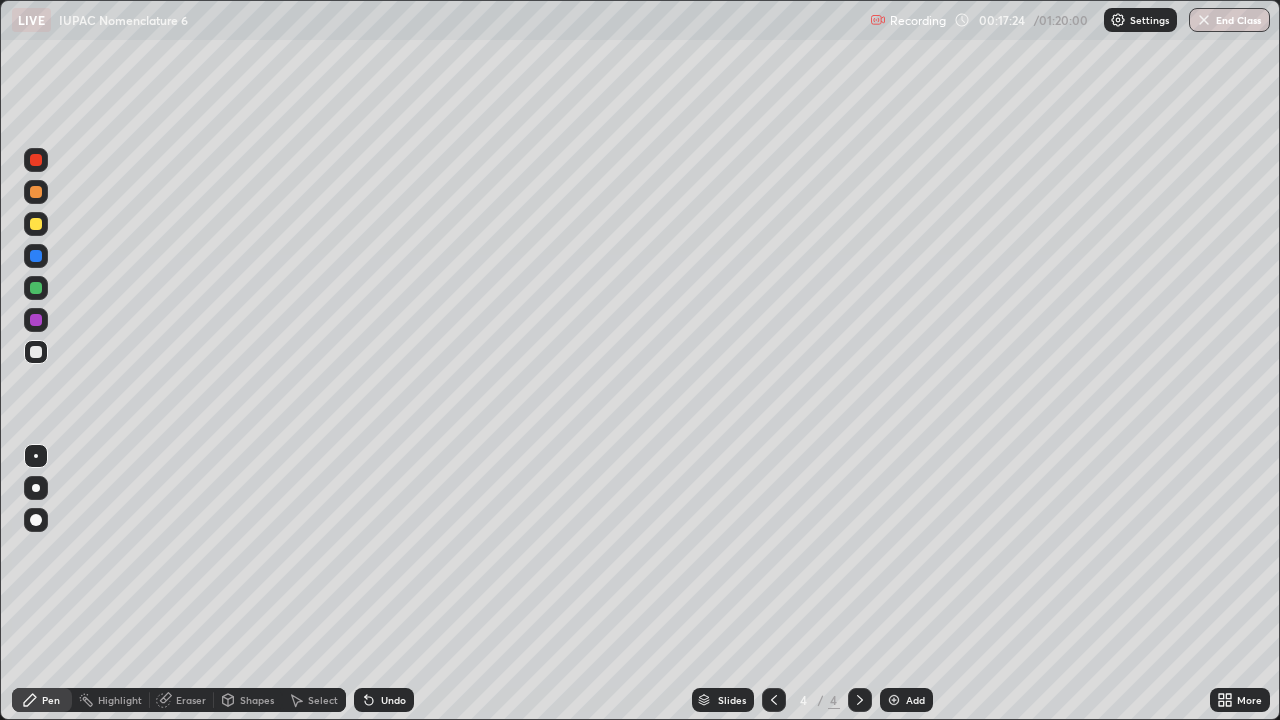 click on "Undo" at bounding box center [380, 700] 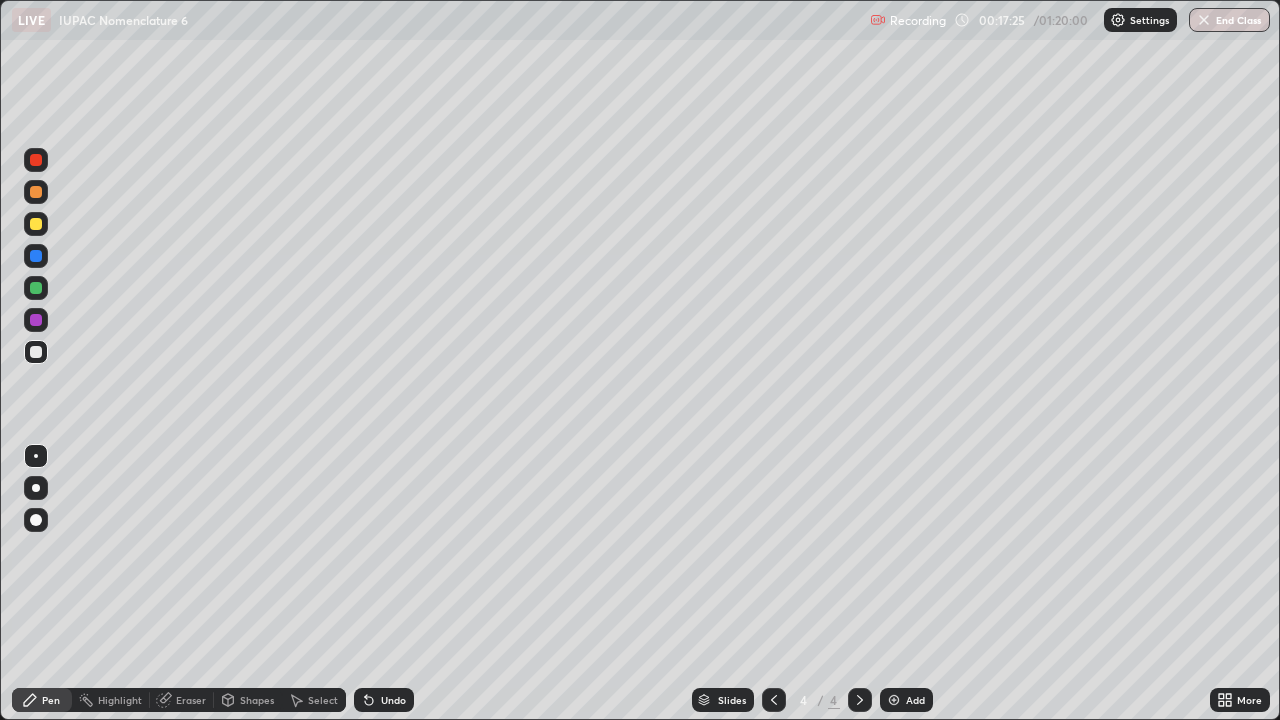 click on "Undo" at bounding box center (380, 700) 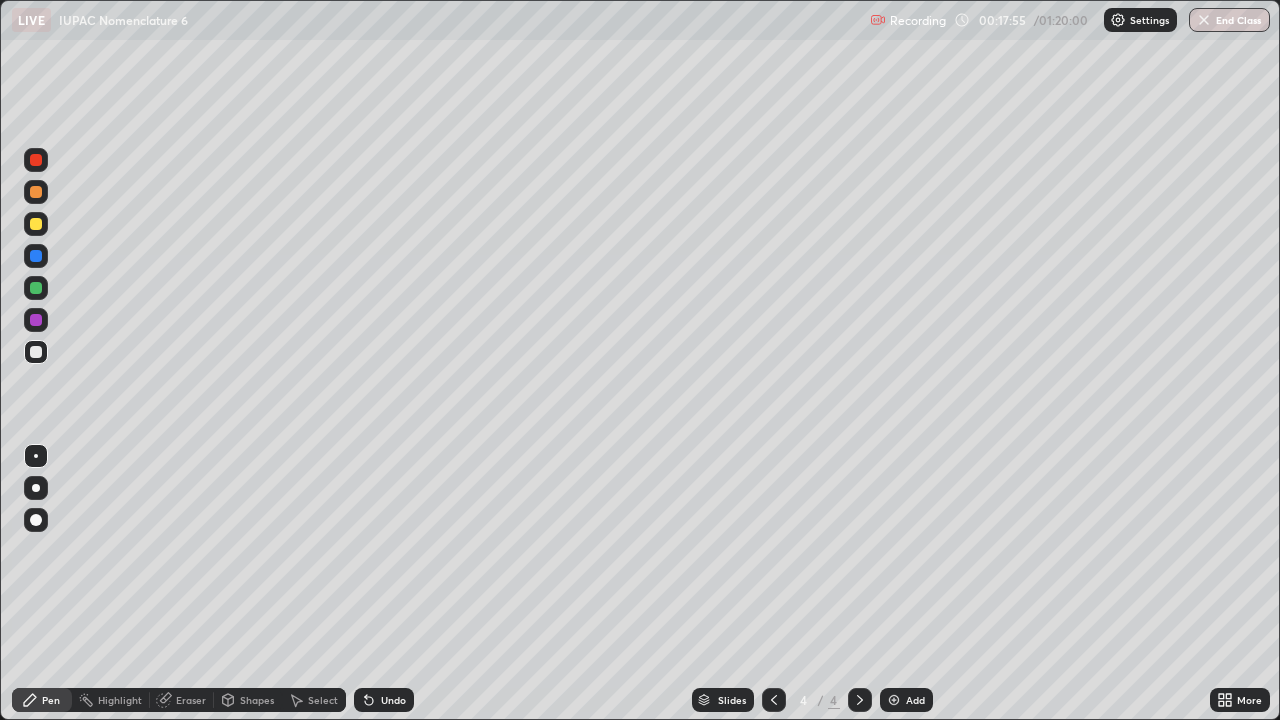 click at bounding box center (36, 224) 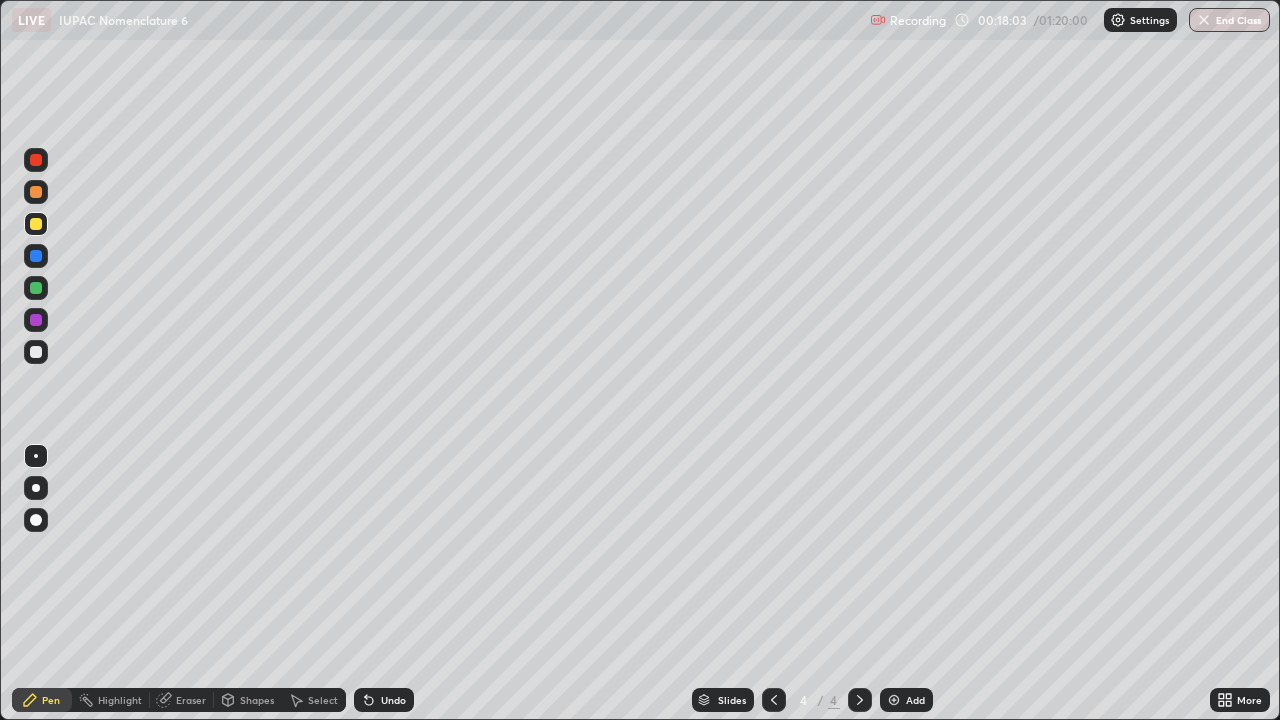 click on "Undo" at bounding box center (393, 700) 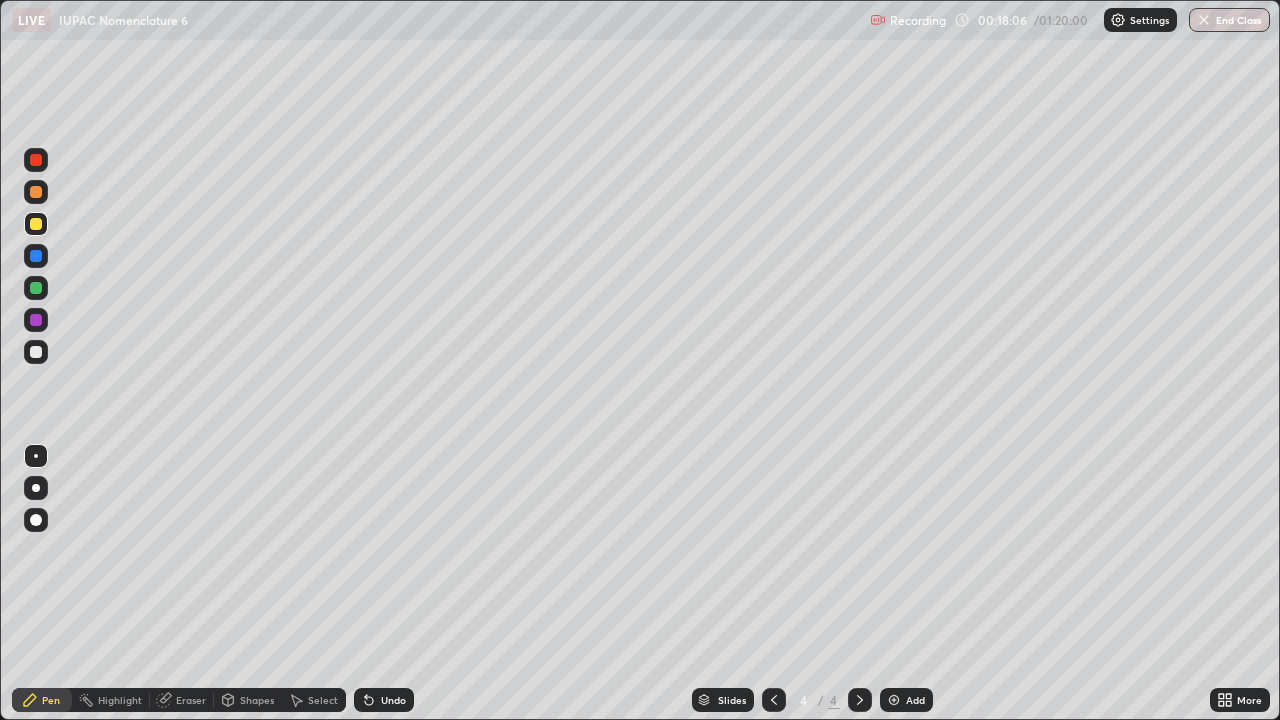click on "Undo" at bounding box center [393, 700] 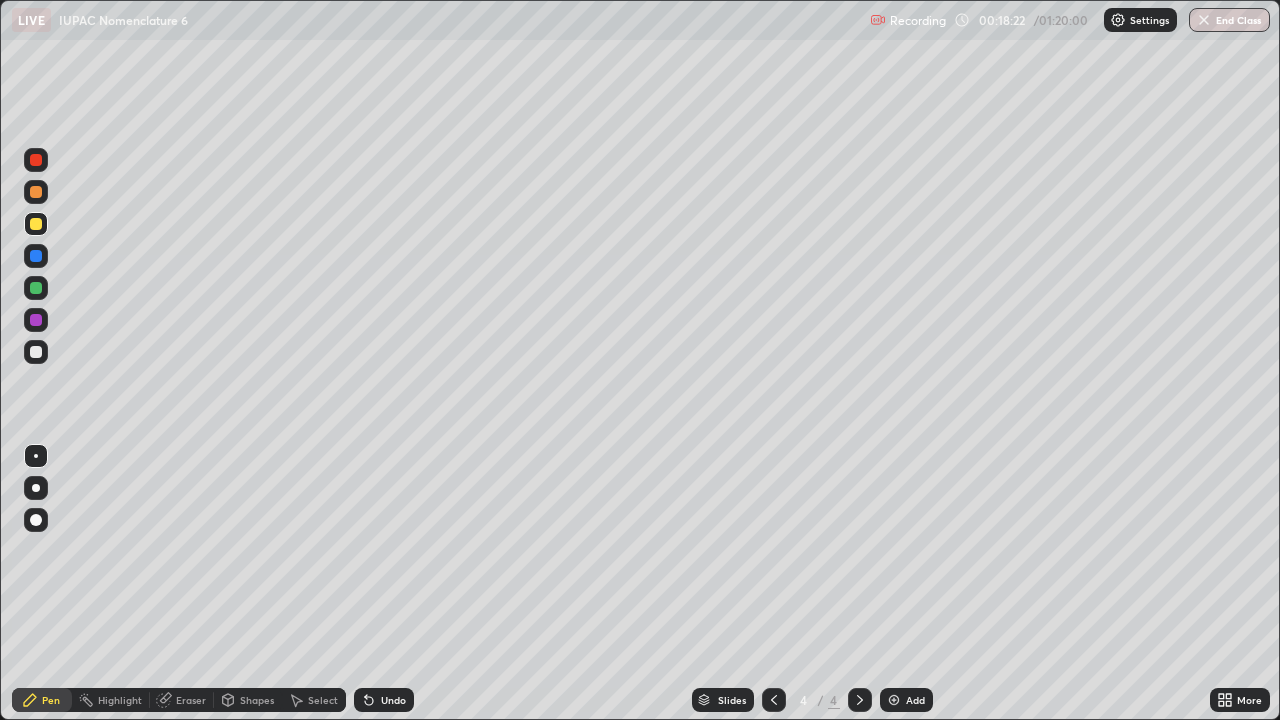 click on "Undo" at bounding box center [393, 700] 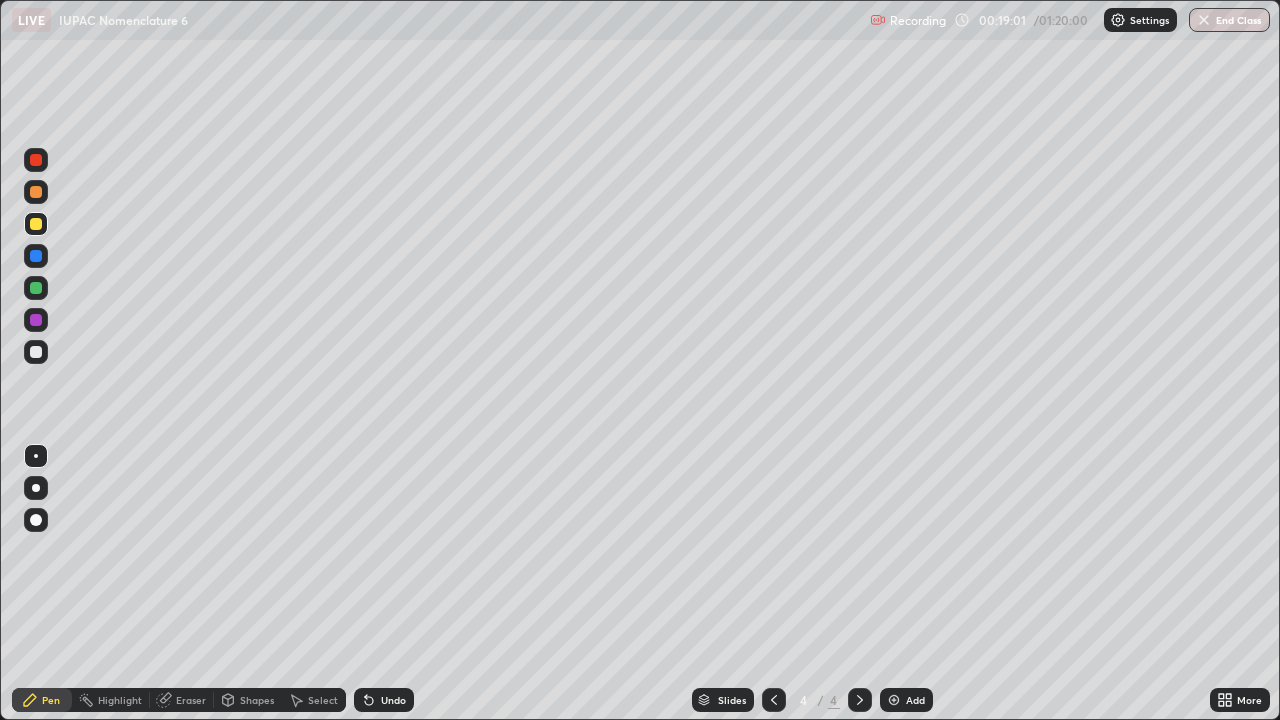 click at bounding box center [36, 352] 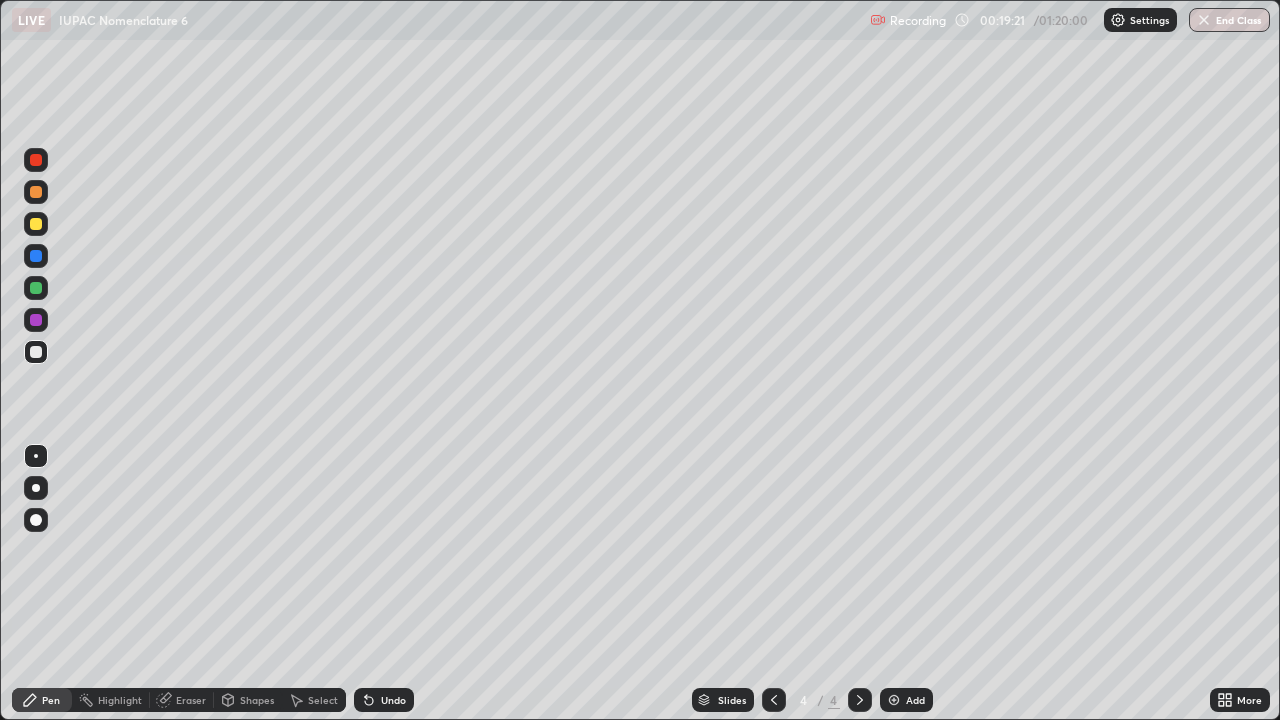 click on "Erase all" at bounding box center (36, 360) 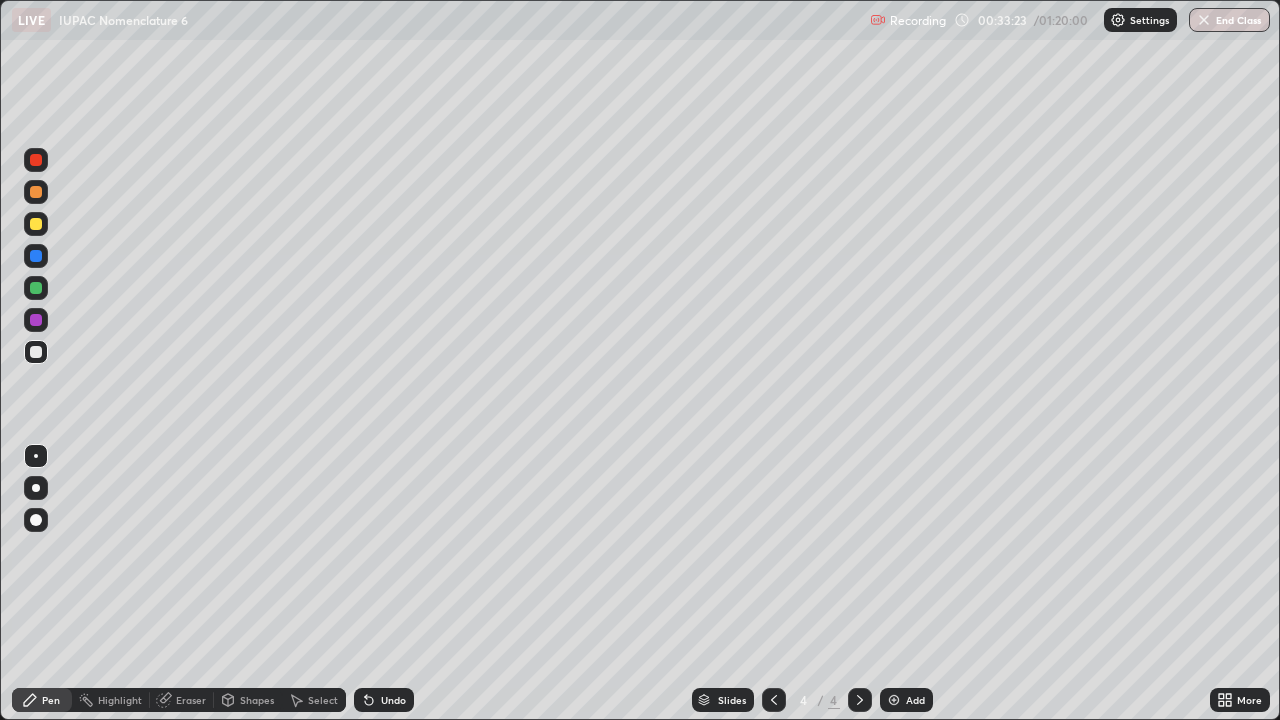 click at bounding box center [894, 700] 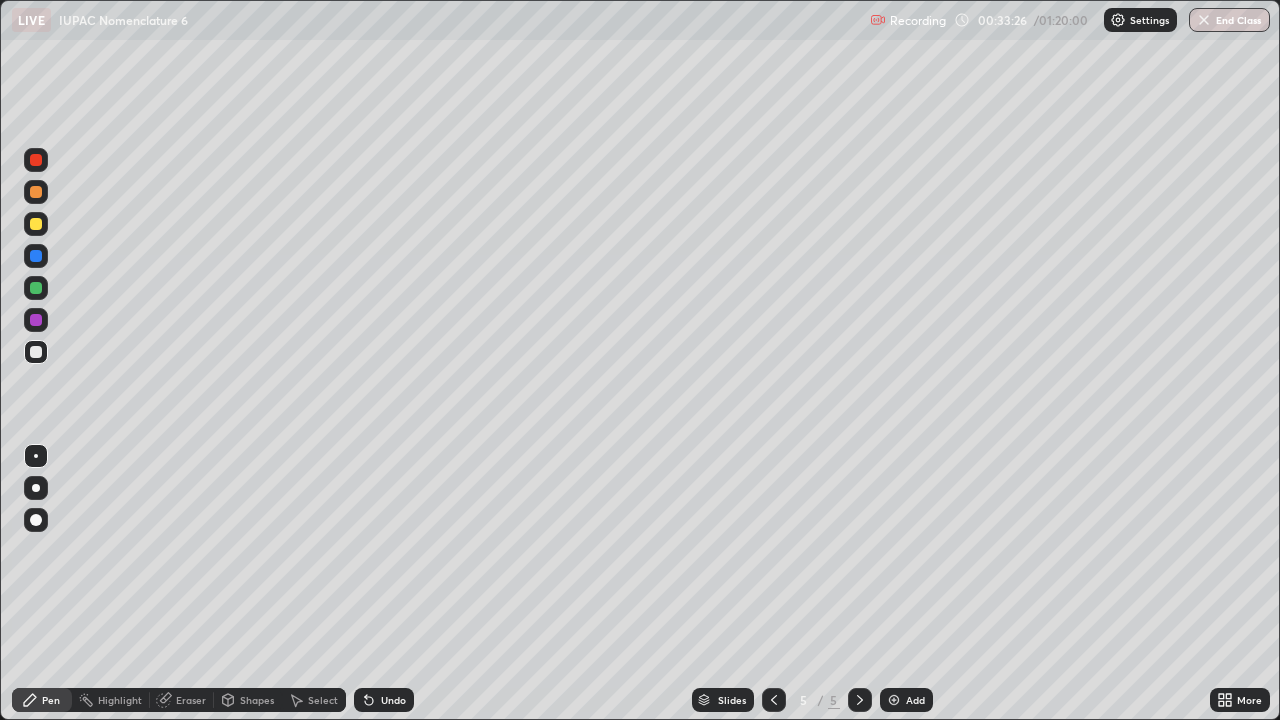 click at bounding box center [36, 288] 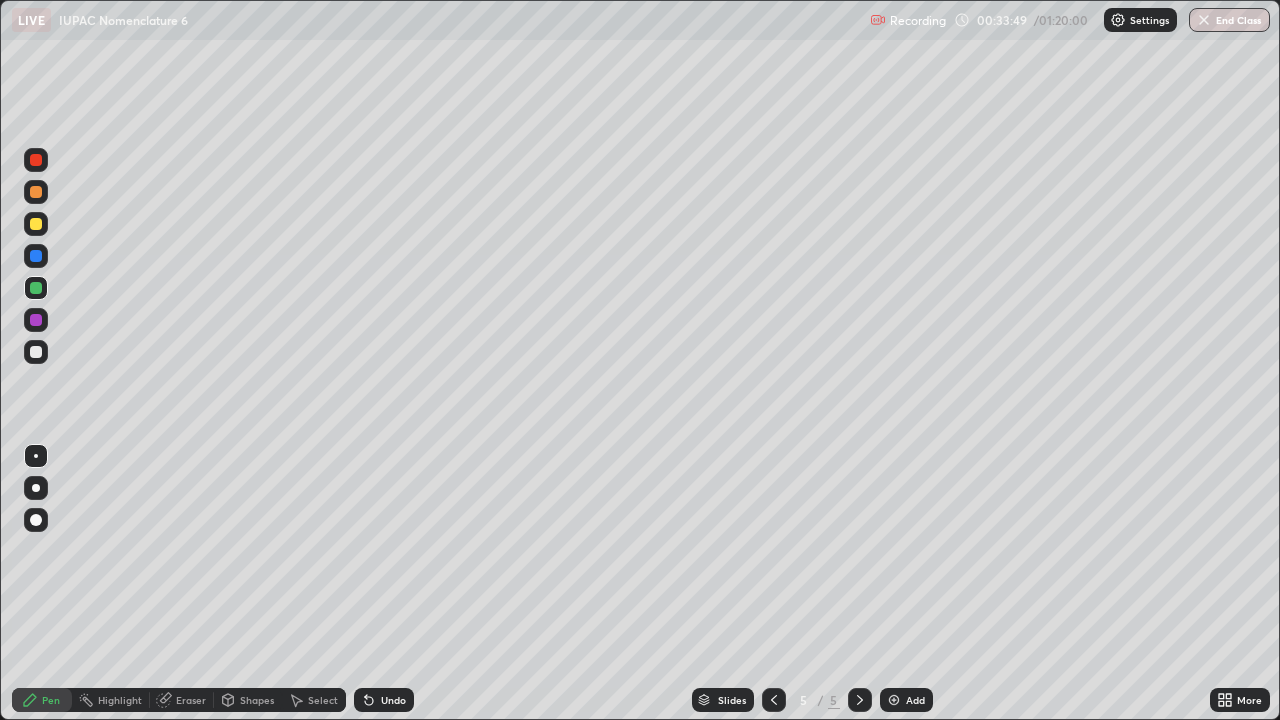click on "Undo" at bounding box center [393, 700] 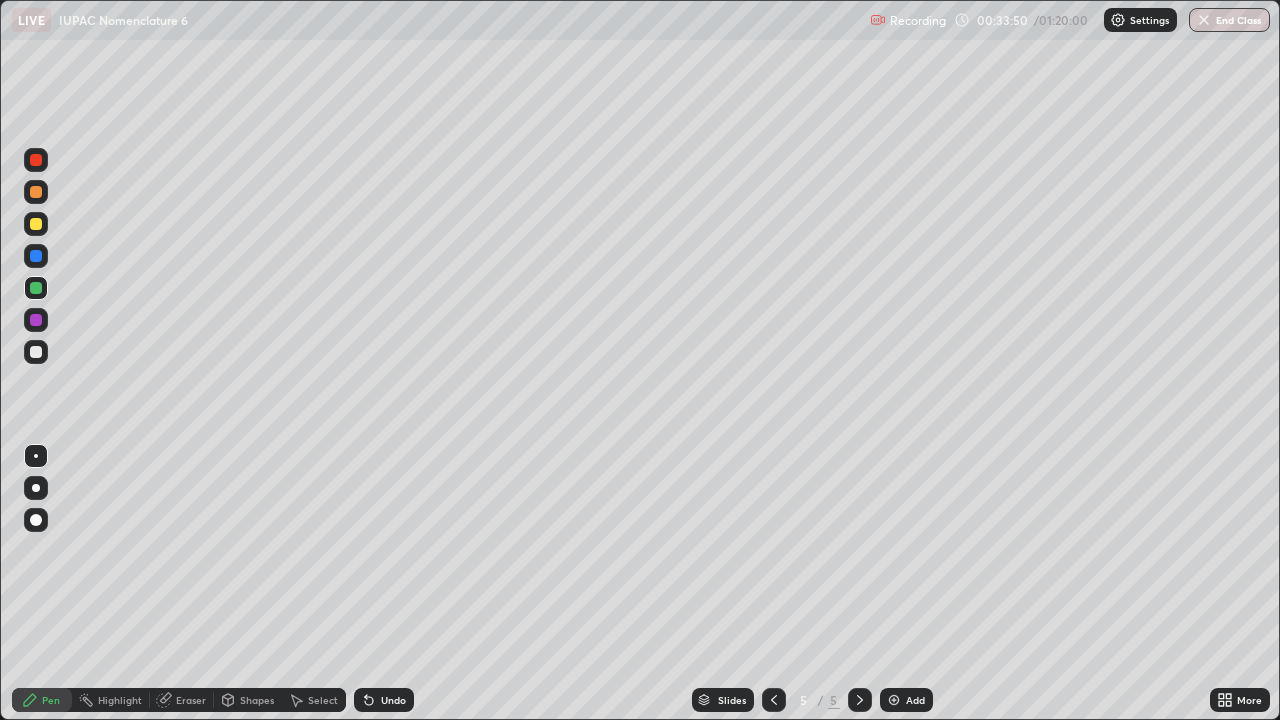 click on "Undo" at bounding box center (380, 700) 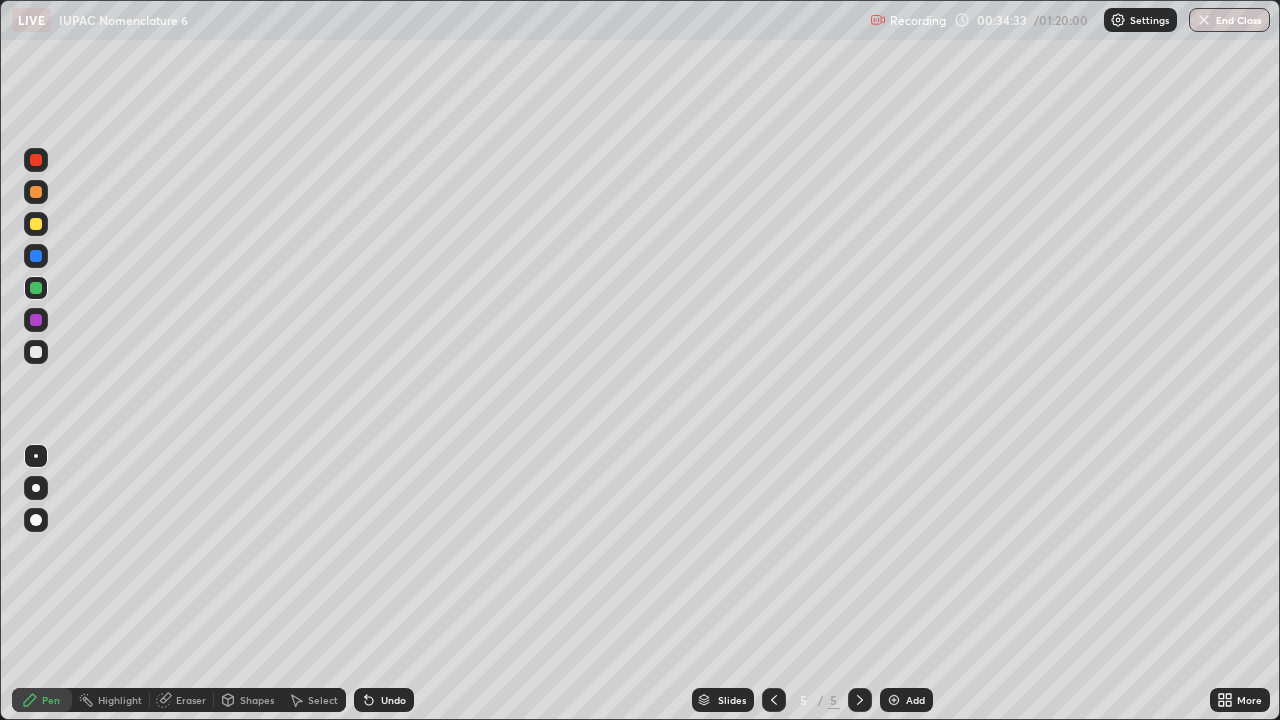 click at bounding box center (36, 352) 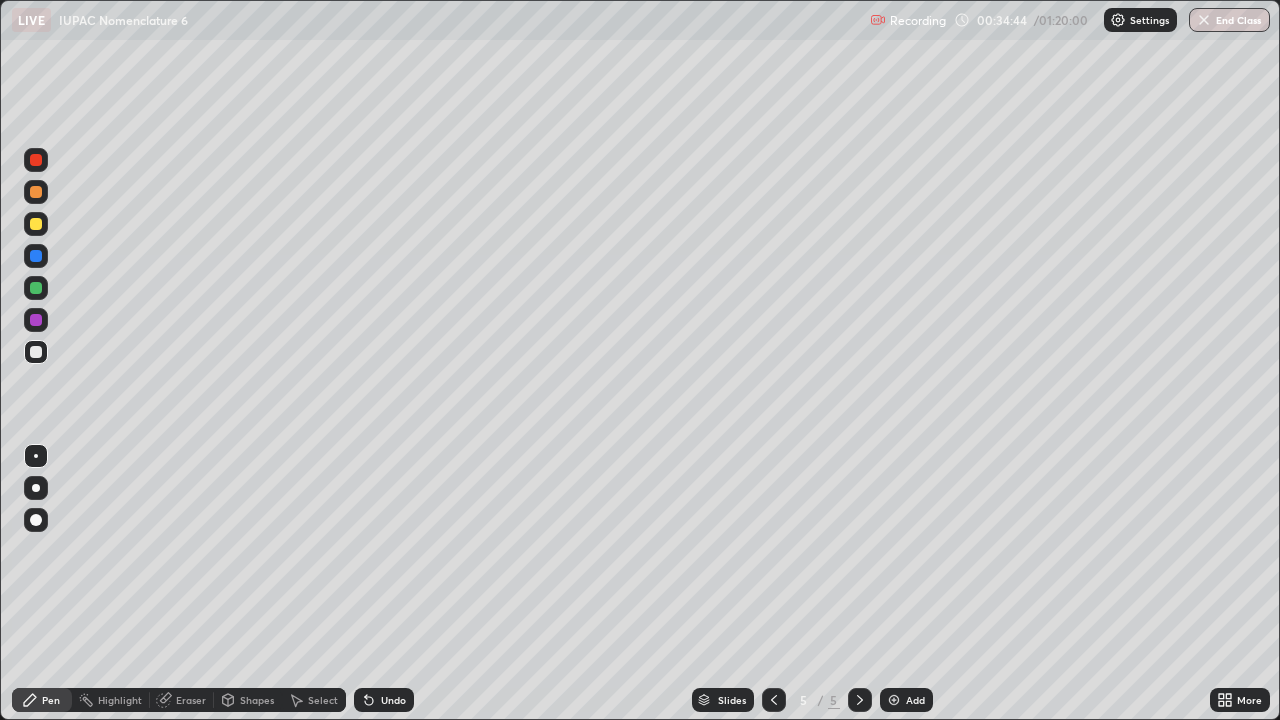 click on "Undo" at bounding box center [393, 700] 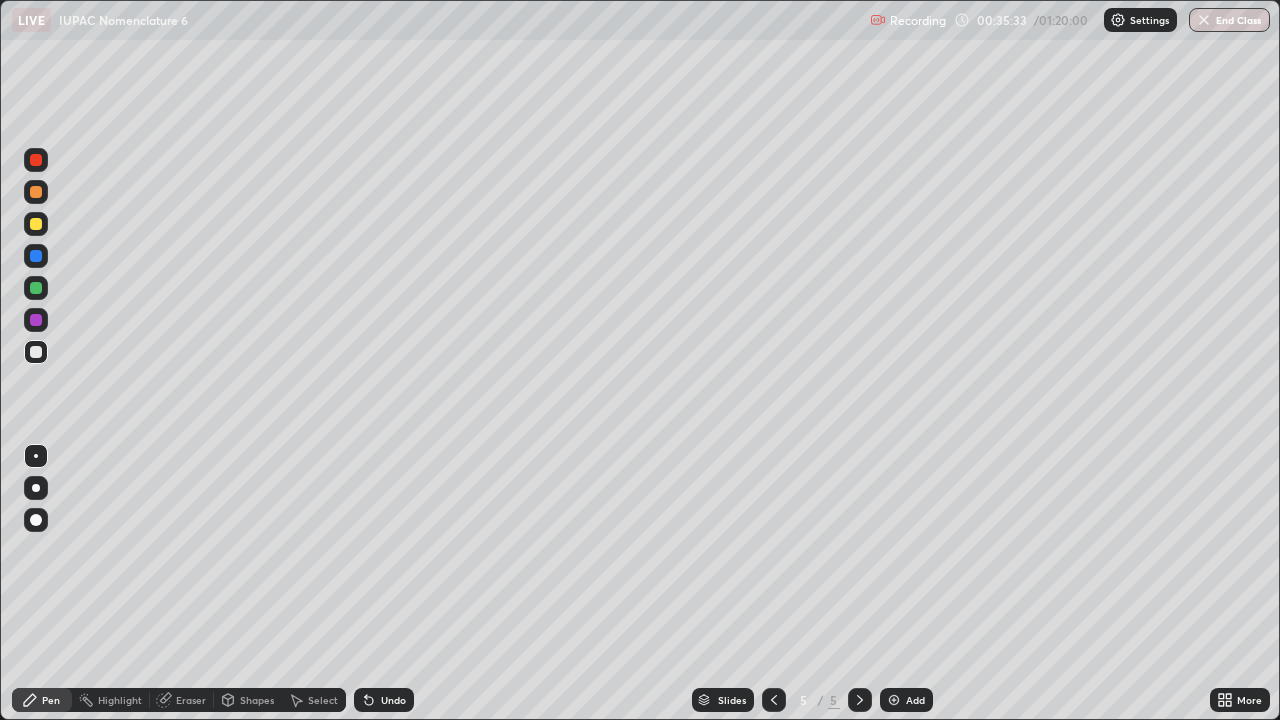 click on "Undo" at bounding box center [393, 700] 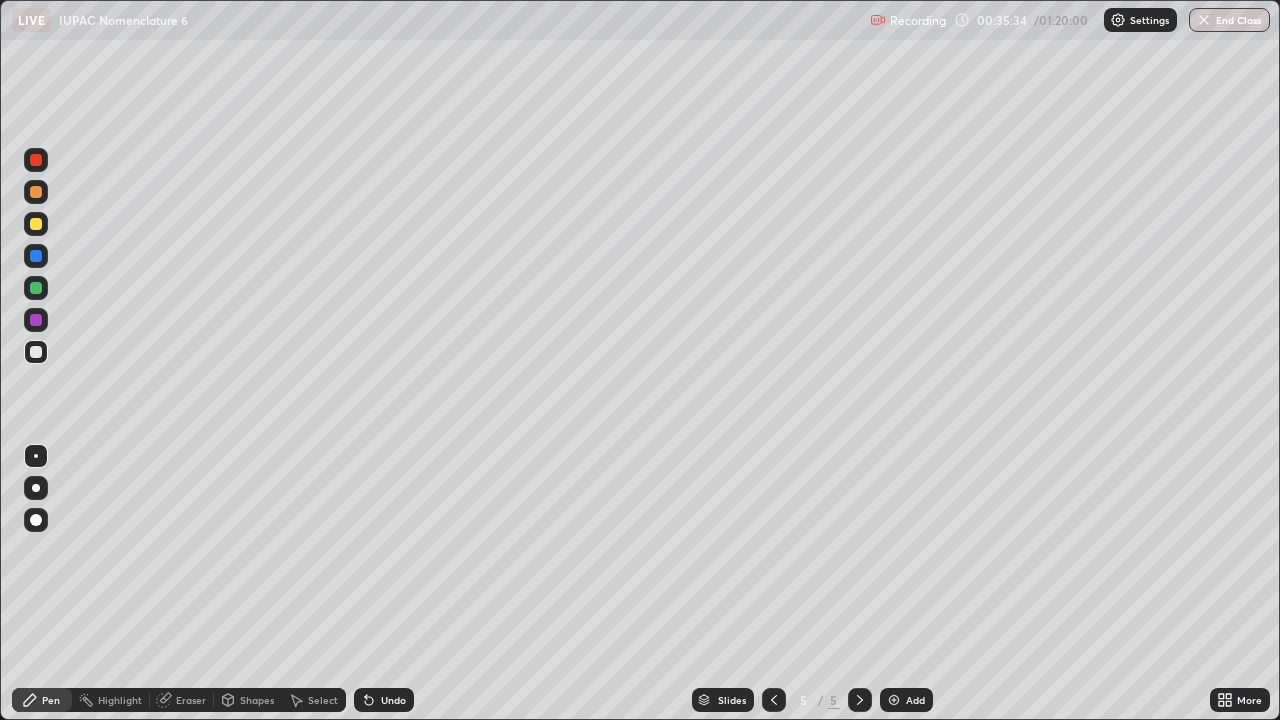 click on "Undo" at bounding box center [393, 700] 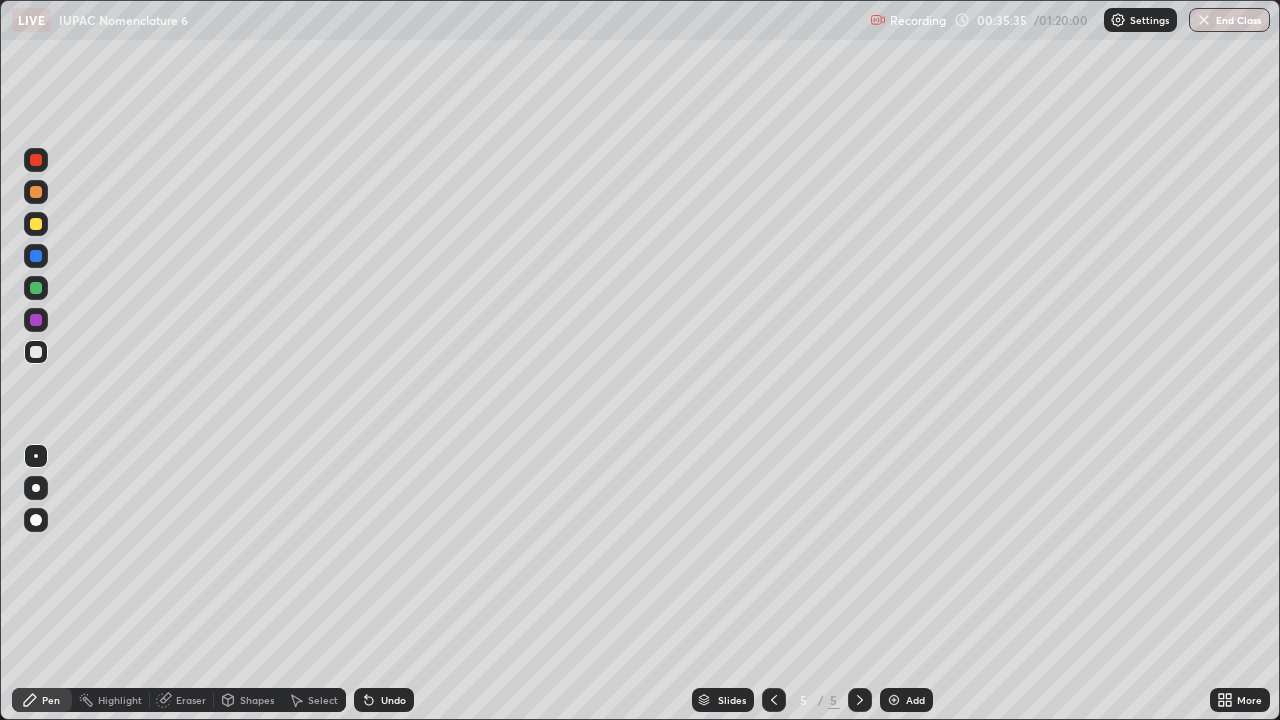 click on "Undo" at bounding box center (393, 700) 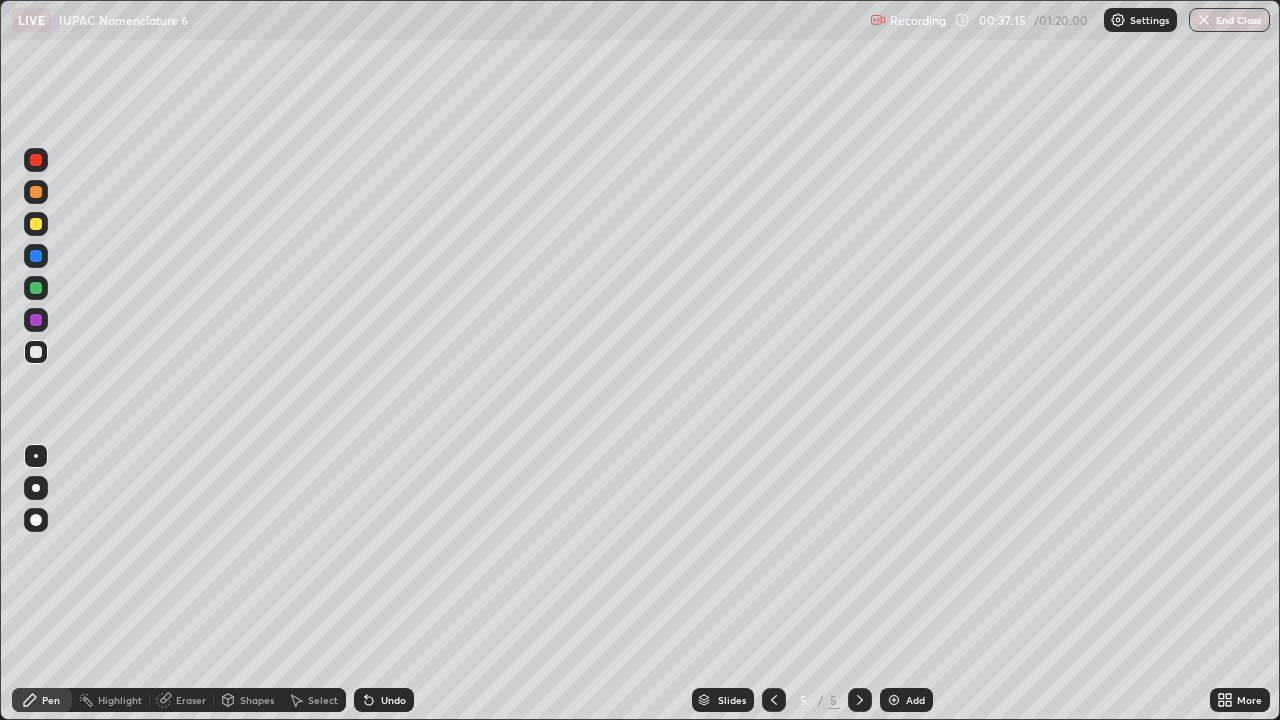 click on "Undo" at bounding box center (393, 700) 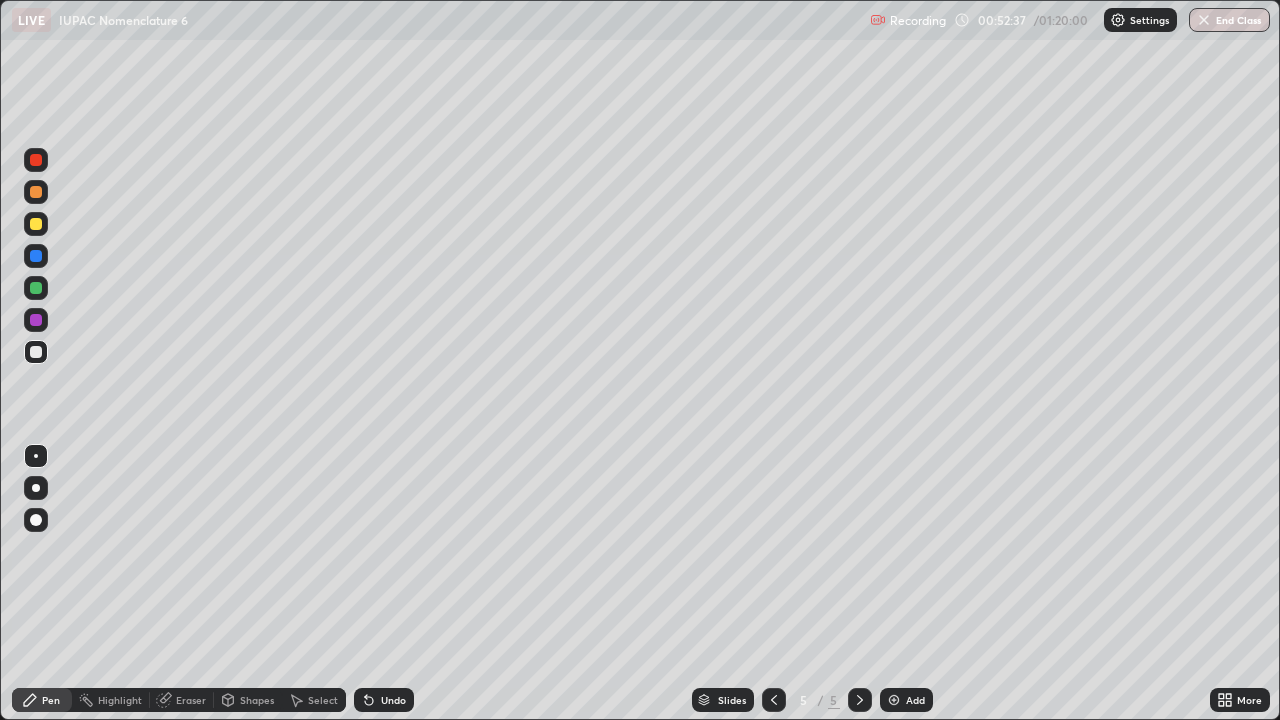 click at bounding box center (36, 224) 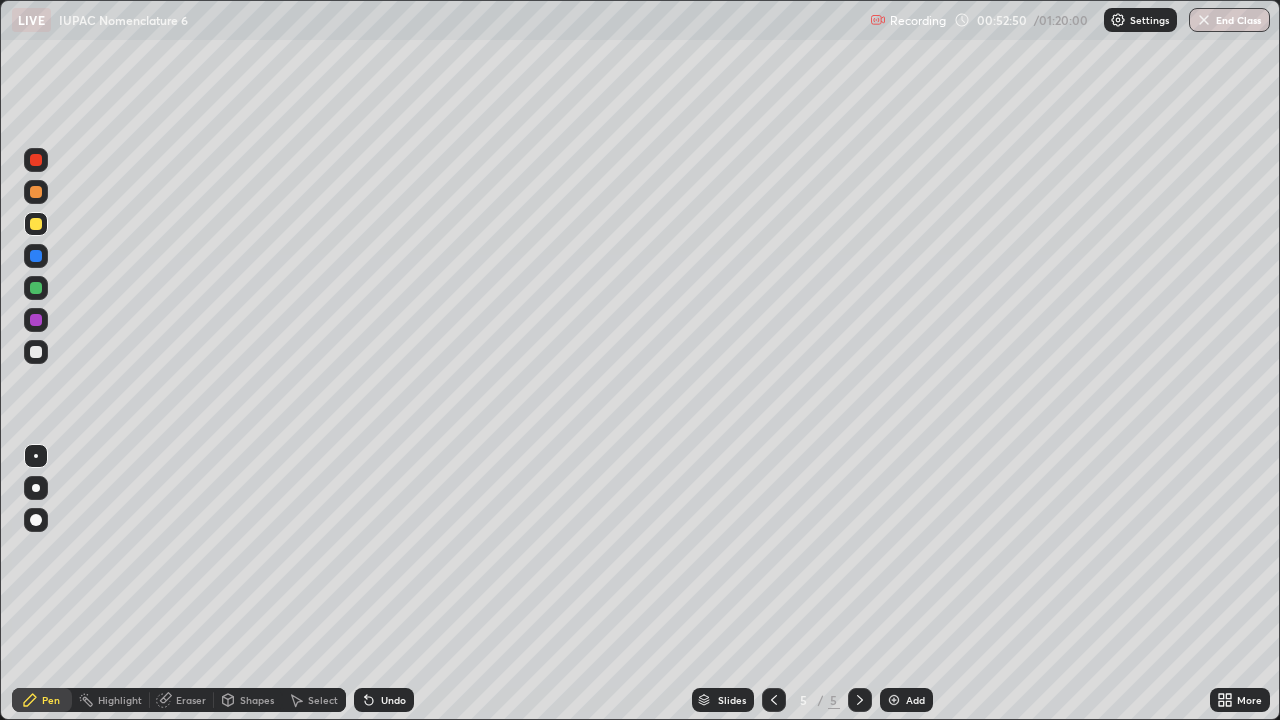 click on "Pen" at bounding box center [51, 700] 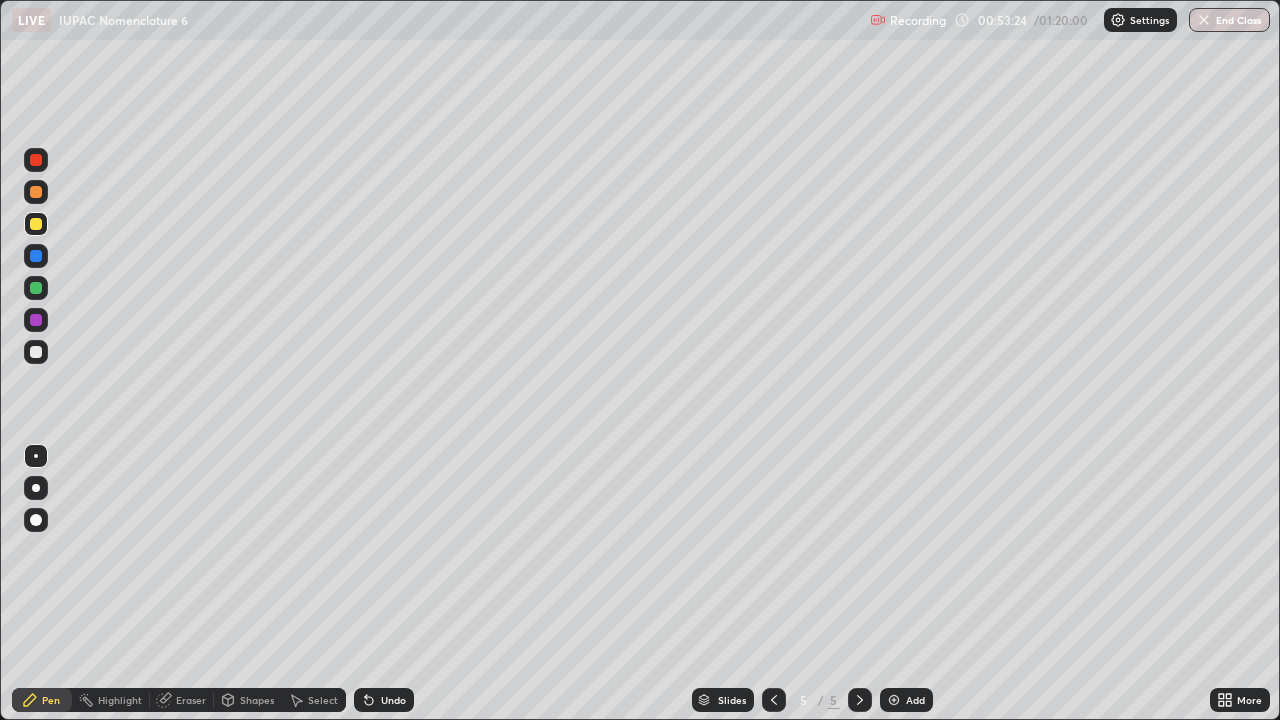 click at bounding box center (36, 224) 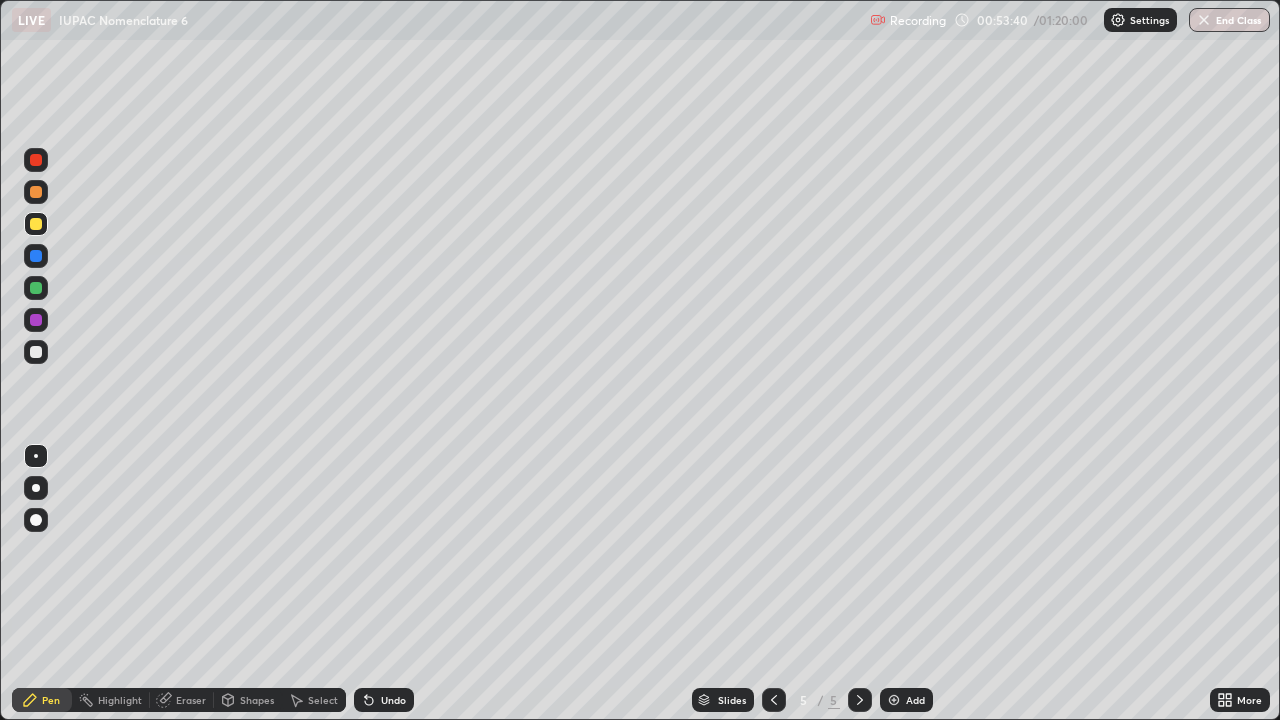 click on "Undo" at bounding box center [384, 700] 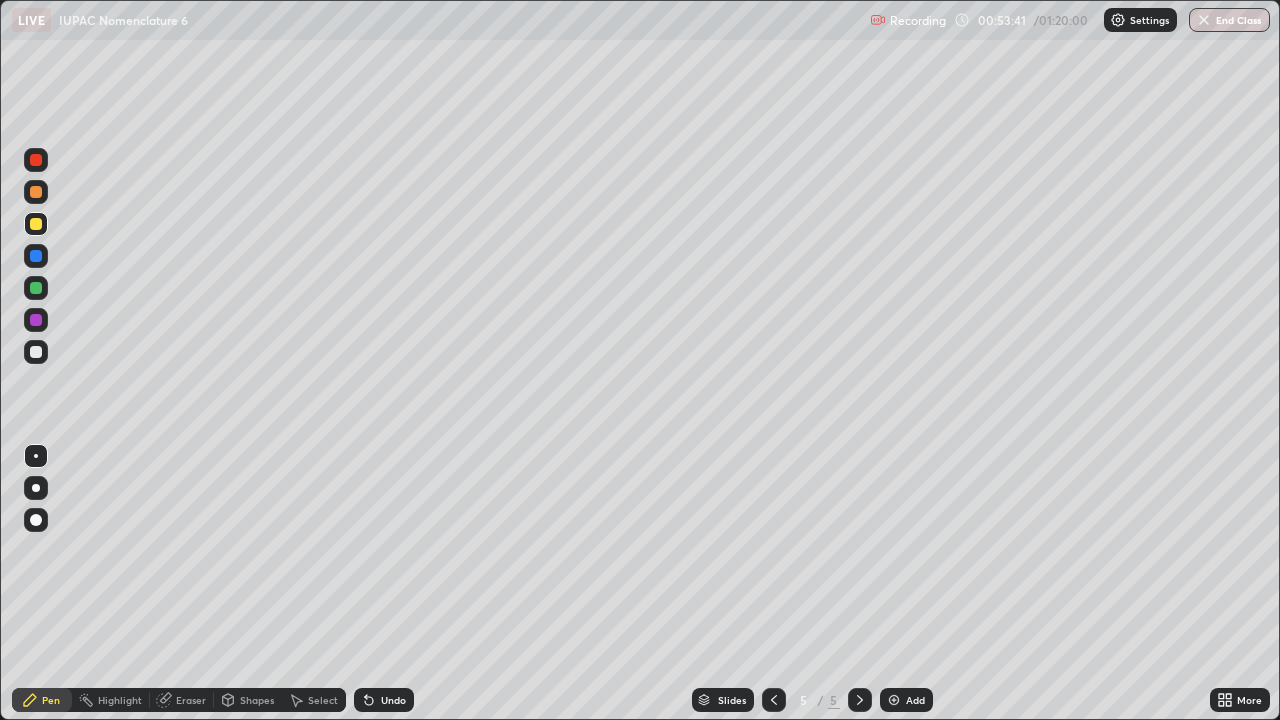 click at bounding box center (36, 256) 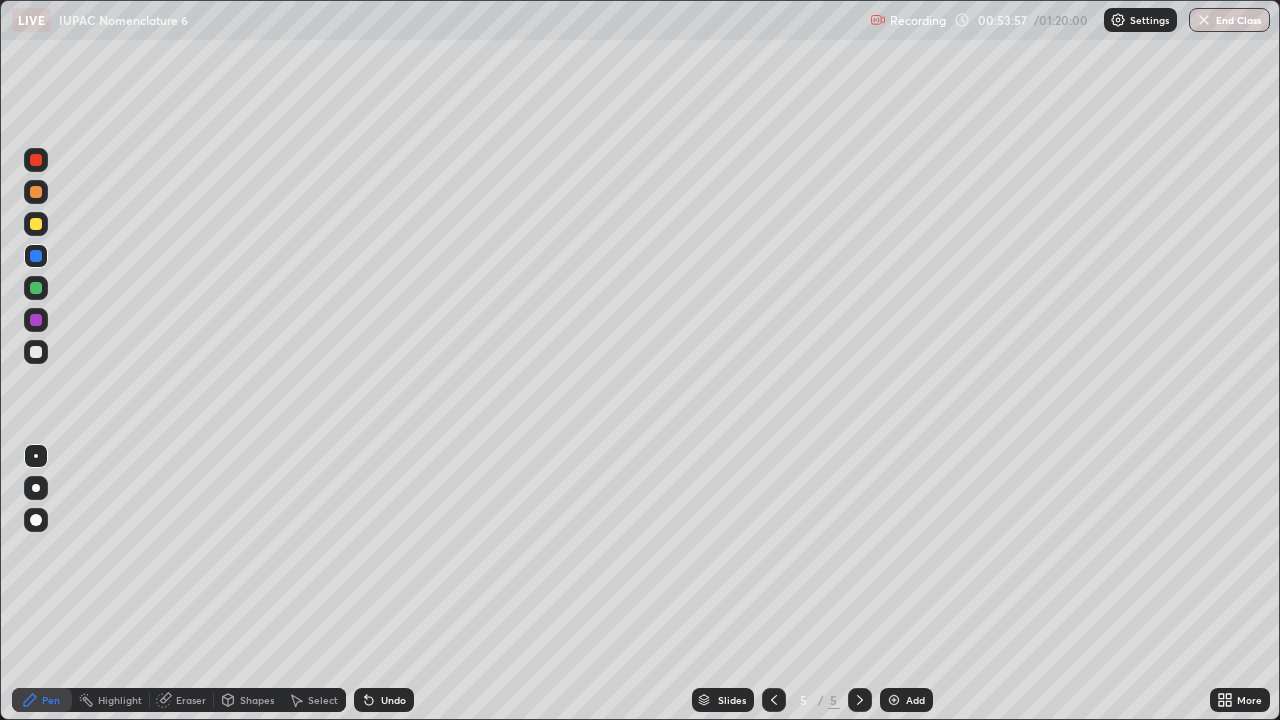 click at bounding box center (36, 224) 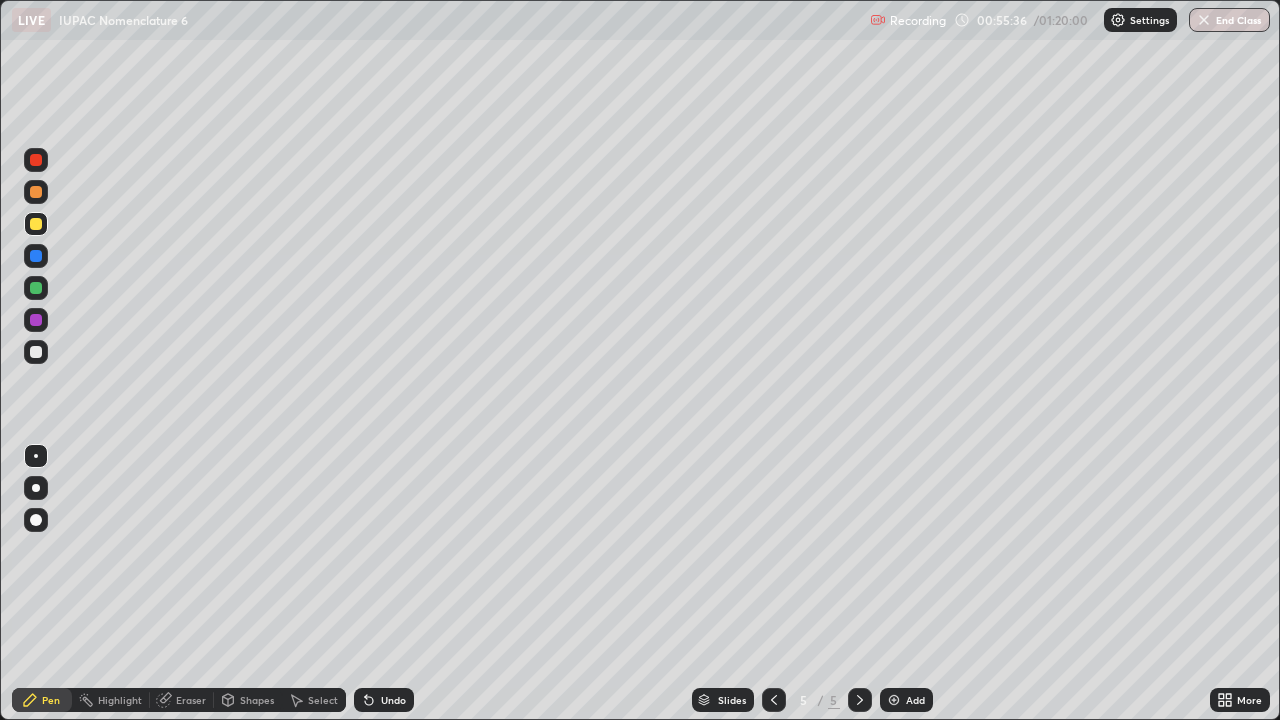 click at bounding box center [36, 320] 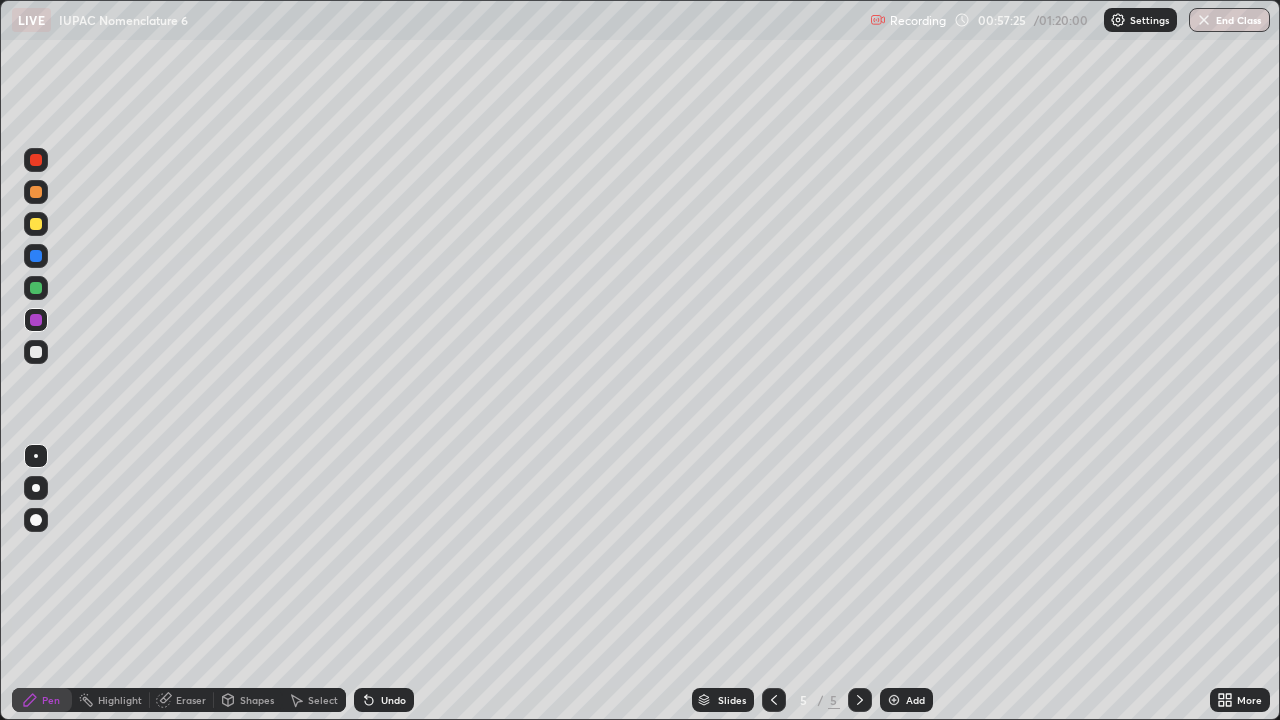 click on "Undo" at bounding box center (393, 700) 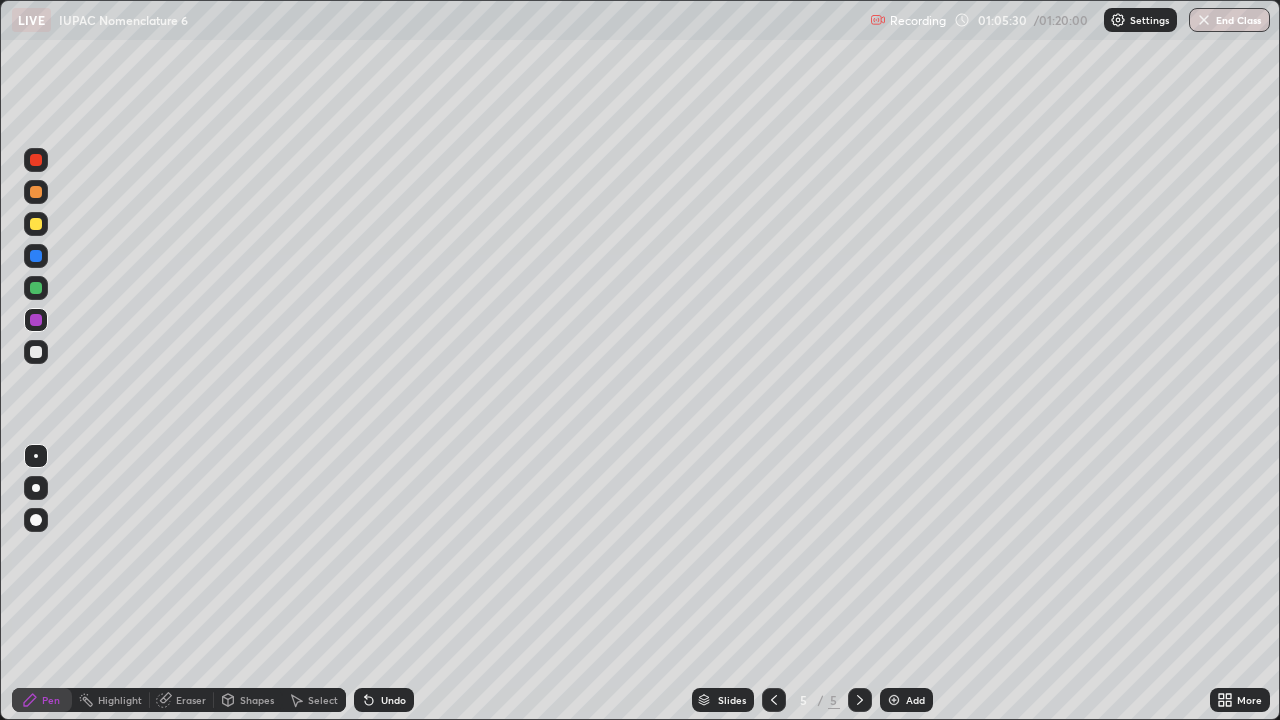click at bounding box center (36, 224) 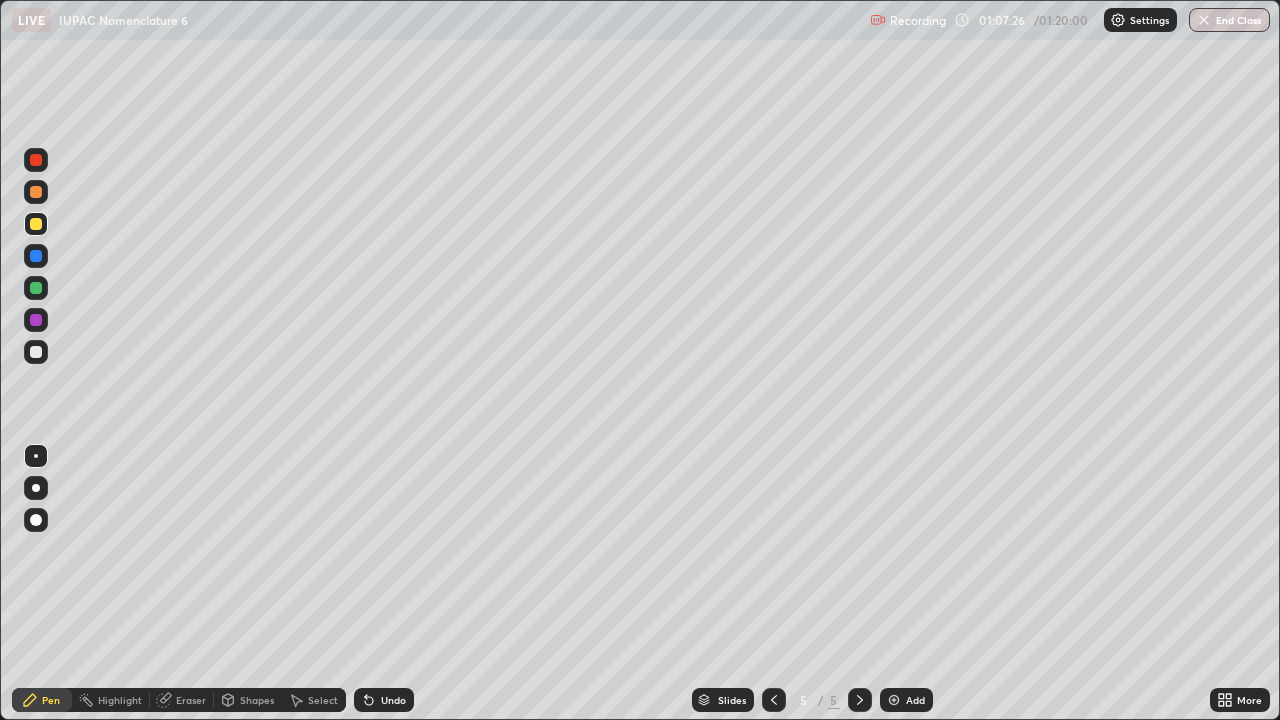 click on "Undo" at bounding box center [384, 700] 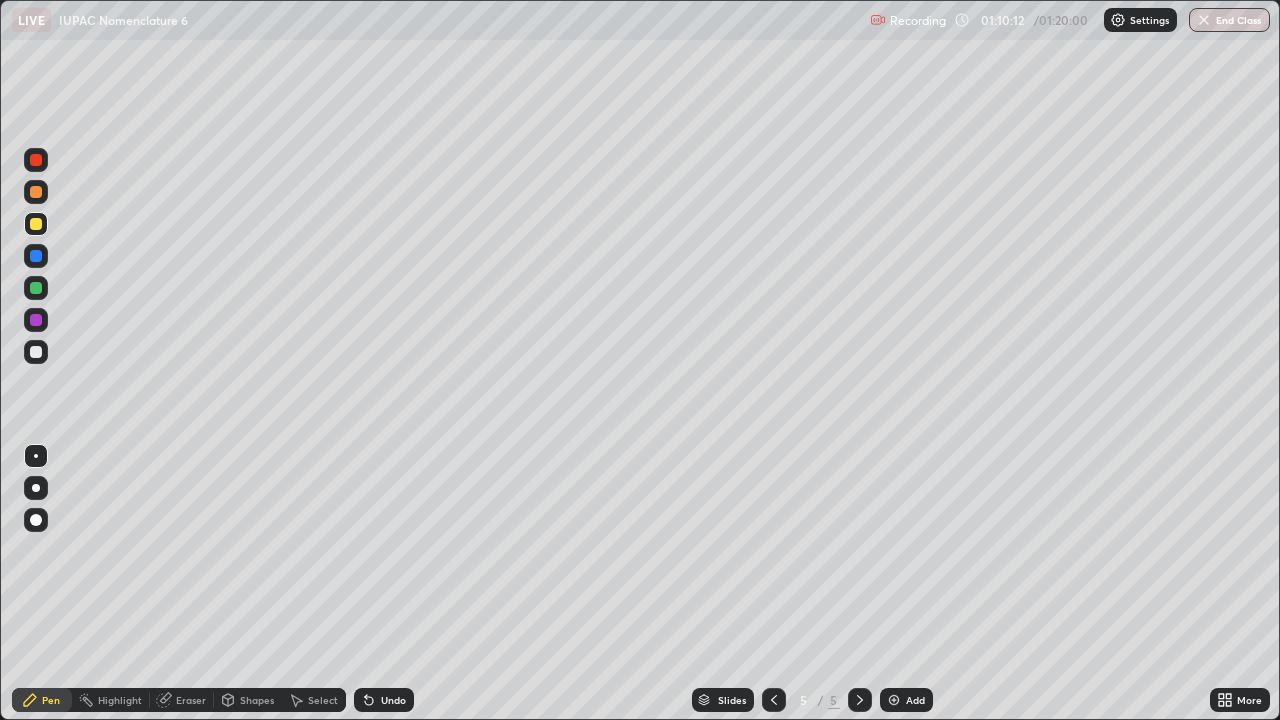 click on "End Class" at bounding box center (1229, 20) 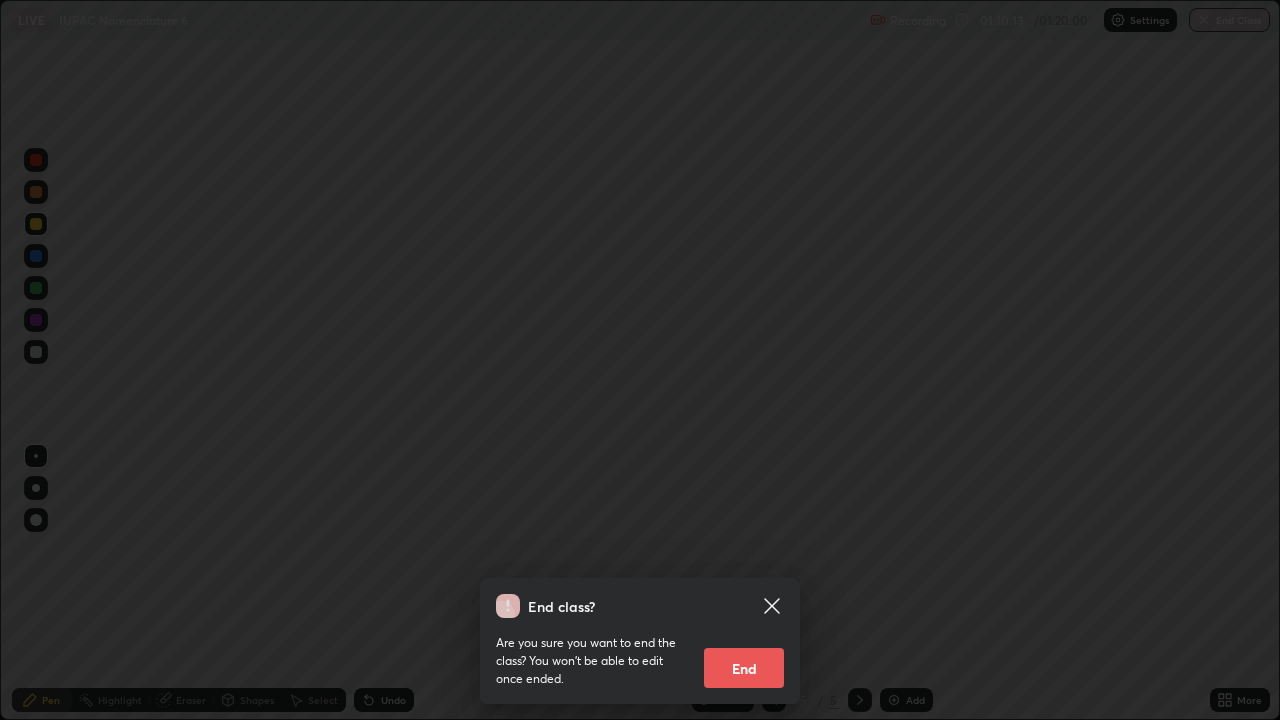 click on "End" at bounding box center (744, 668) 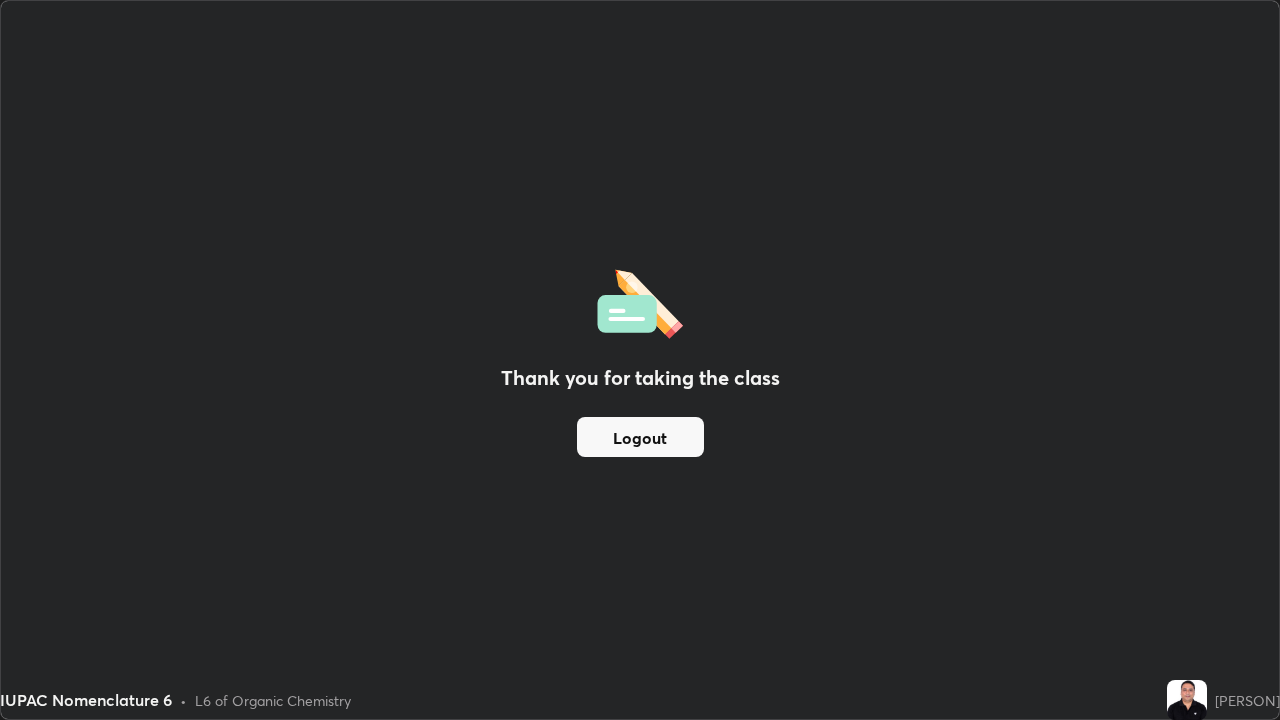 click on "Logout" at bounding box center [640, 437] 